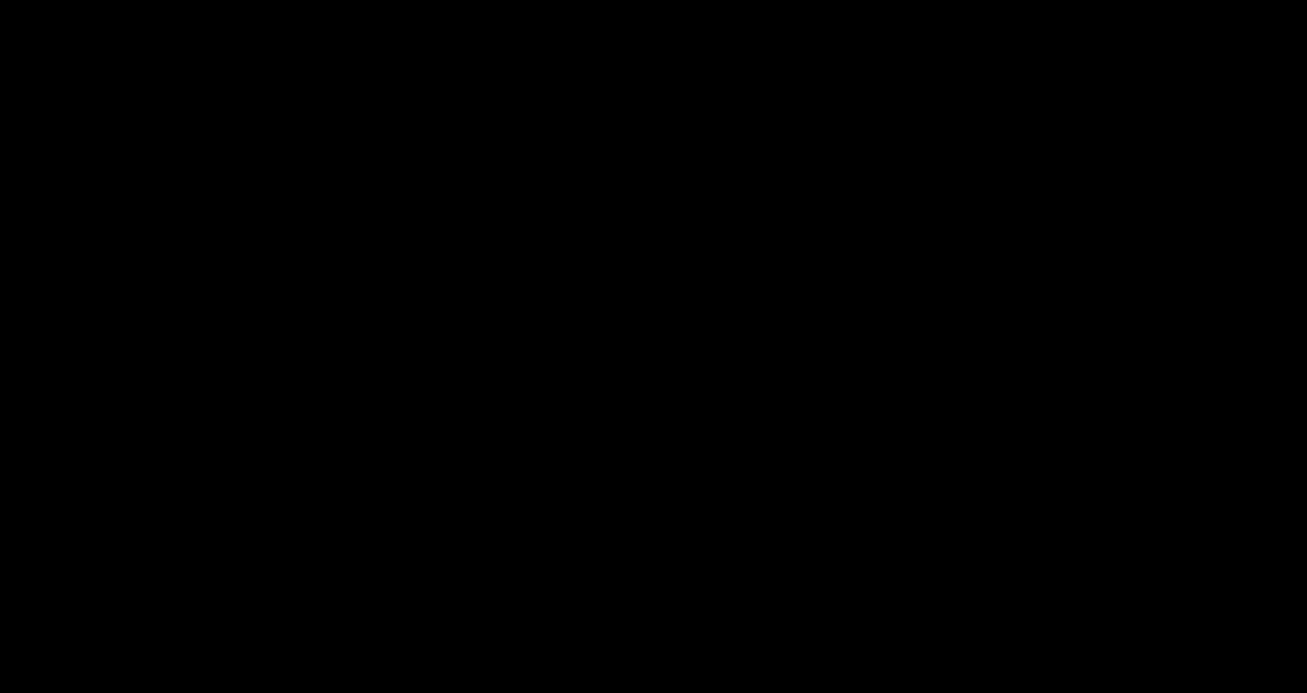 scroll, scrollTop: 0, scrollLeft: 0, axis: both 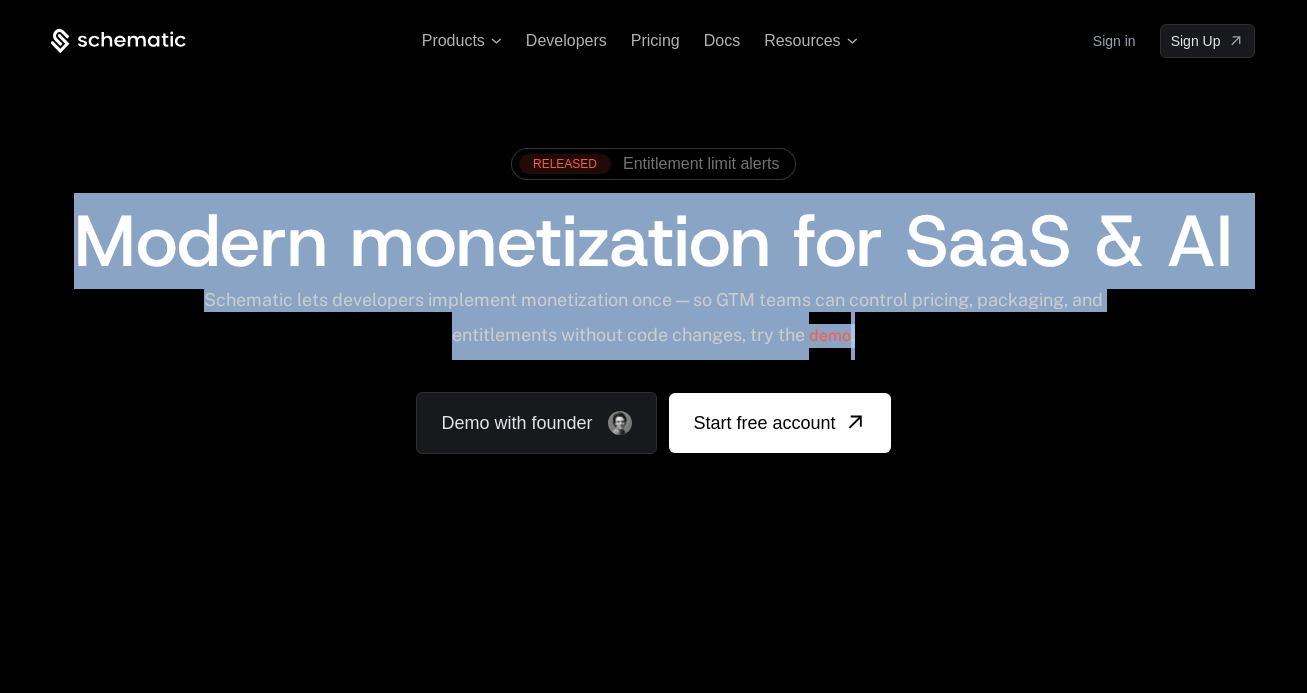 drag, startPoint x: 96, startPoint y: 224, endPoint x: 1085, endPoint y: 379, distance: 1001.07245 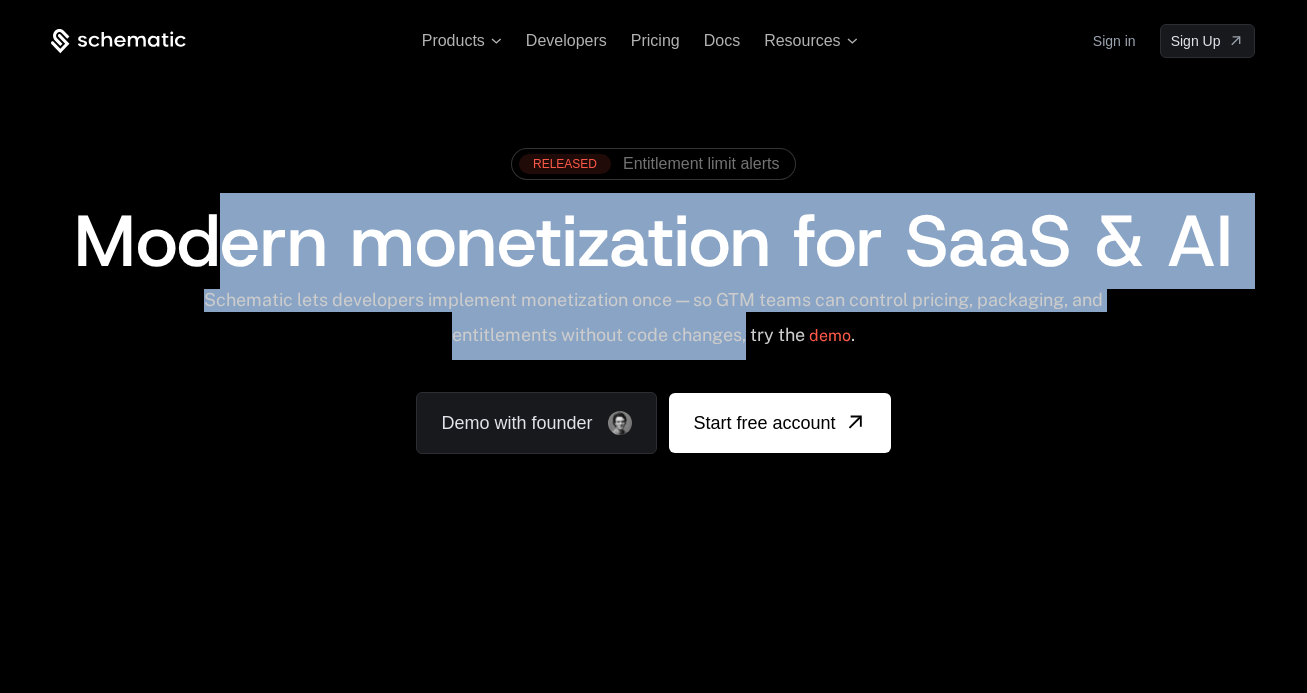 drag, startPoint x: 213, startPoint y: 285, endPoint x: 762, endPoint y: 336, distance: 551.3638 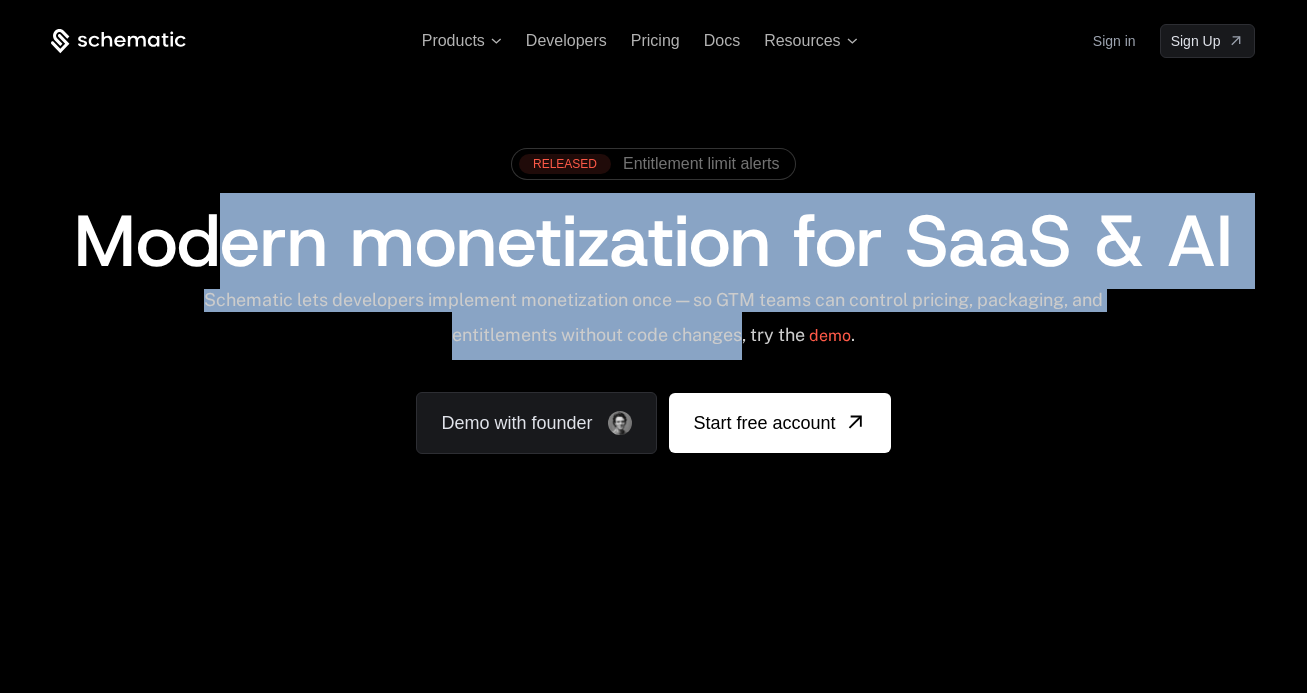 copy on "ern monetization for SaaS & AI Schematic lets developers implement monetization once — so GTM teams can control pricing, packaging, and entitlements without code changes" 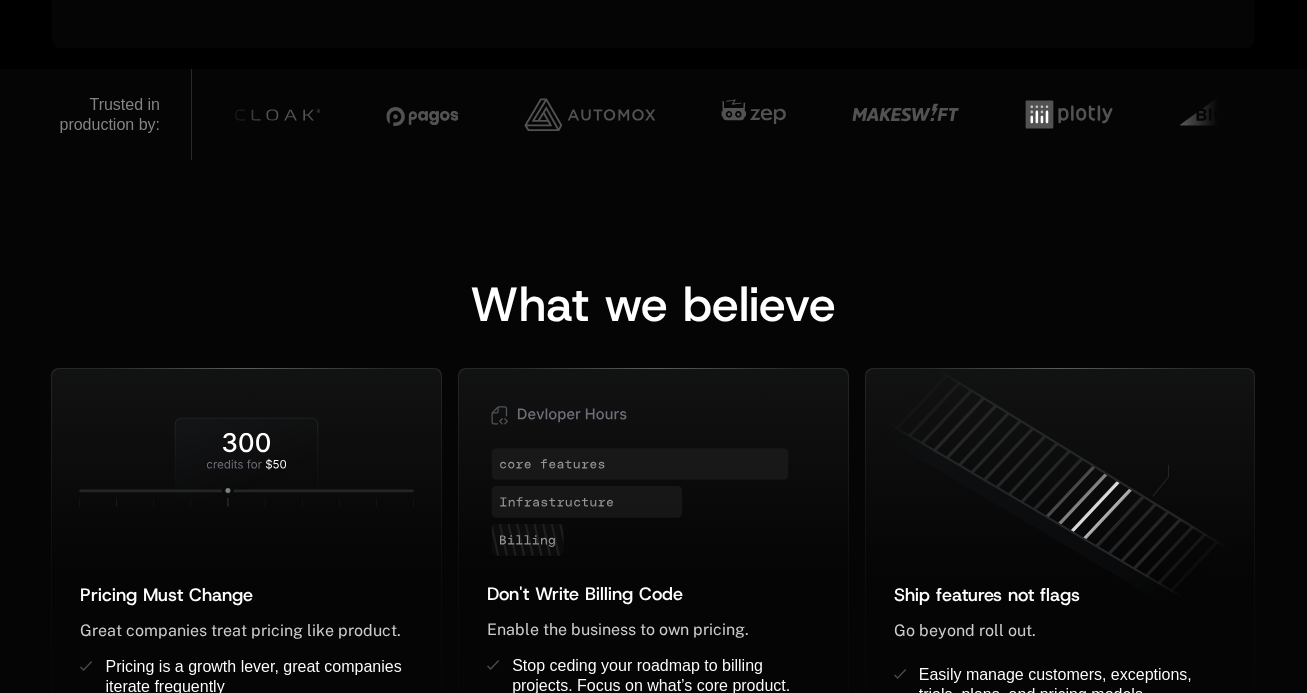 scroll, scrollTop: 1623, scrollLeft: 0, axis: vertical 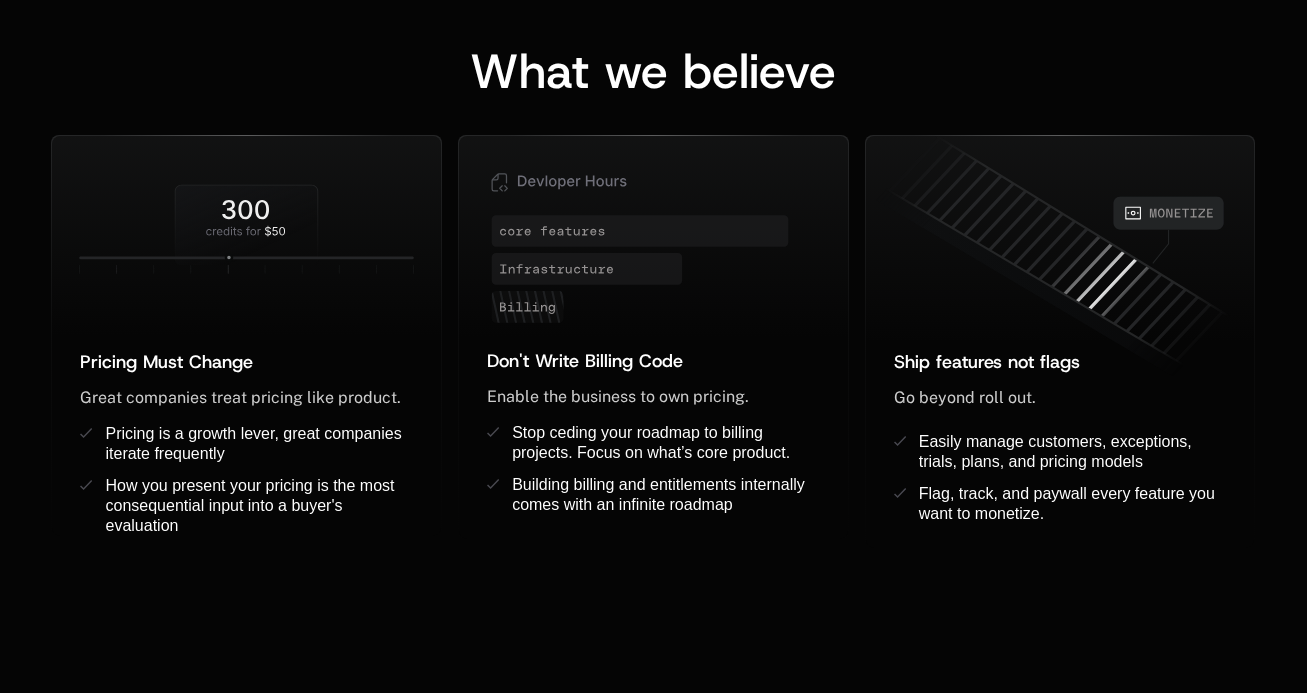 click on "What we believe" at bounding box center (653, 91) 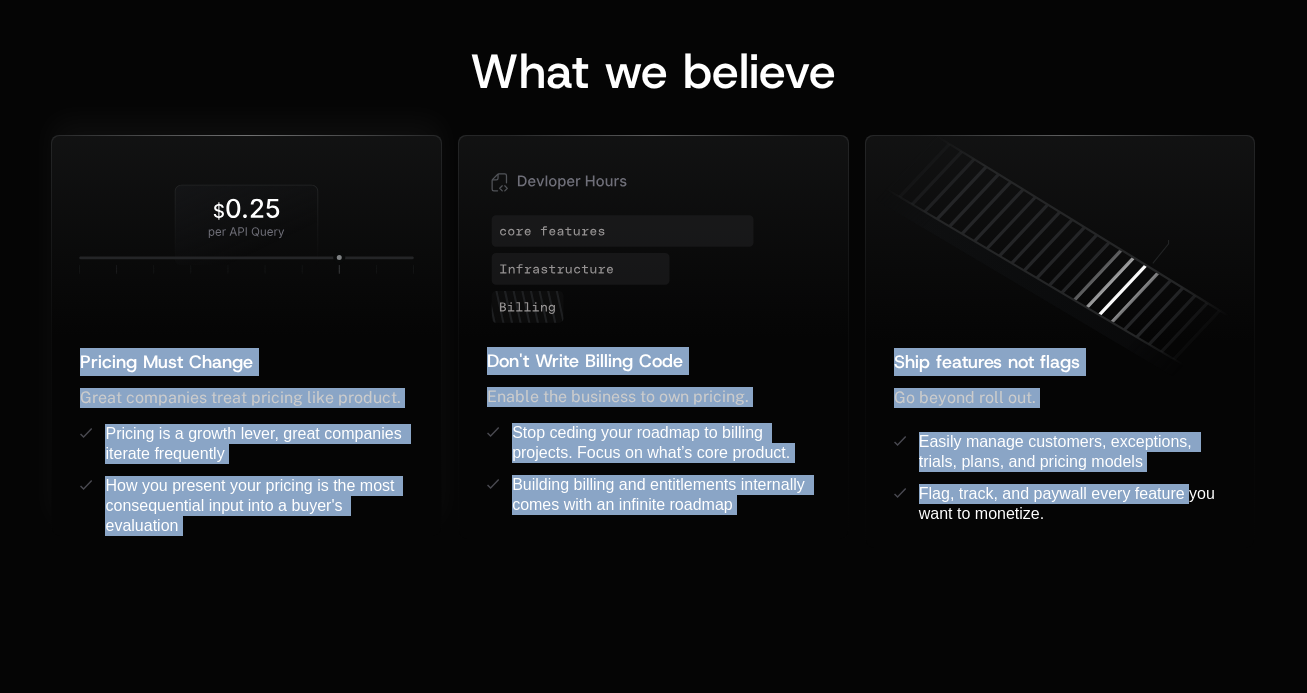 drag, startPoint x: 1192, startPoint y: 495, endPoint x: 163, endPoint y: 334, distance: 1041.519 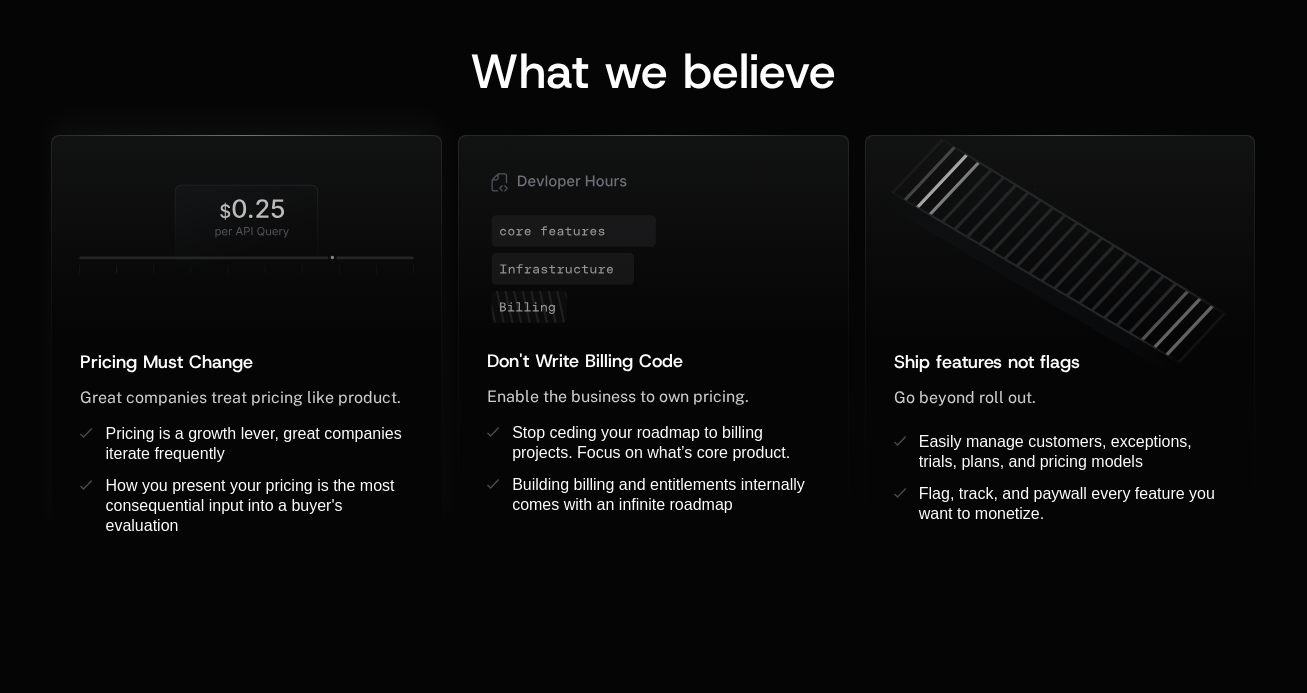 click on "Pricing Must Change ﻿ ﻿" at bounding box center [246, 368] 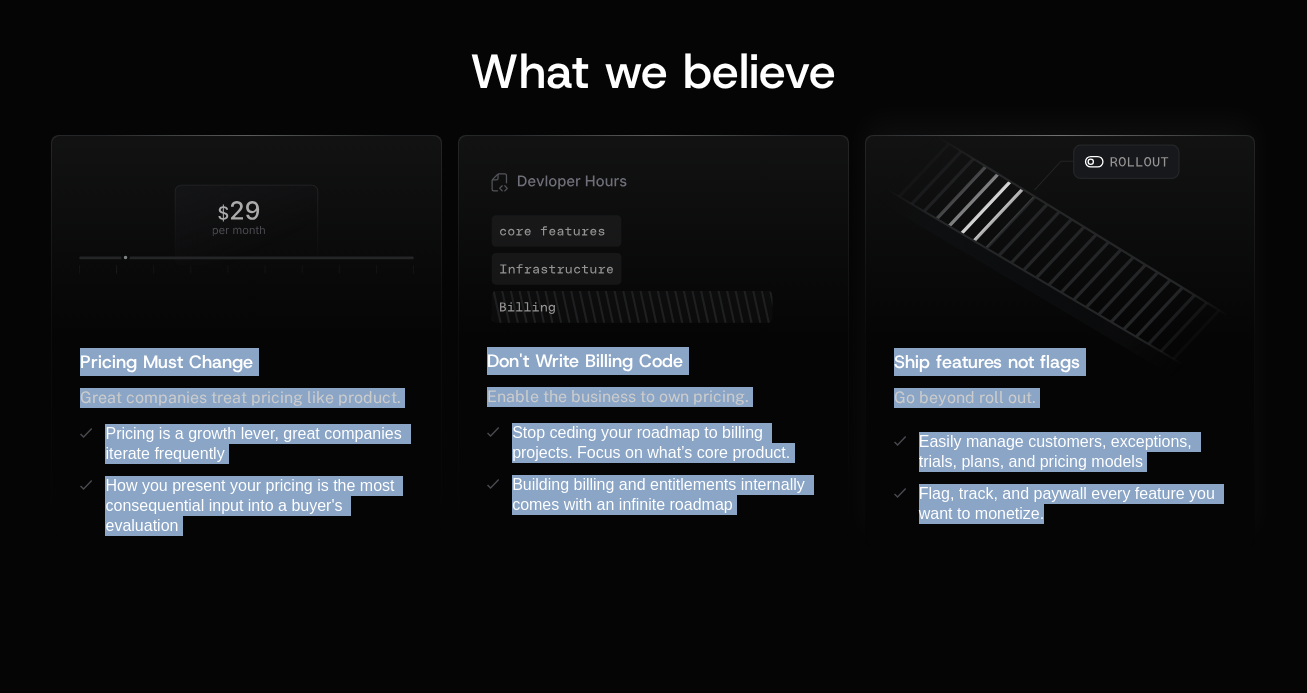 drag, startPoint x: 70, startPoint y: 338, endPoint x: 1149, endPoint y: 546, distance: 1098.8654 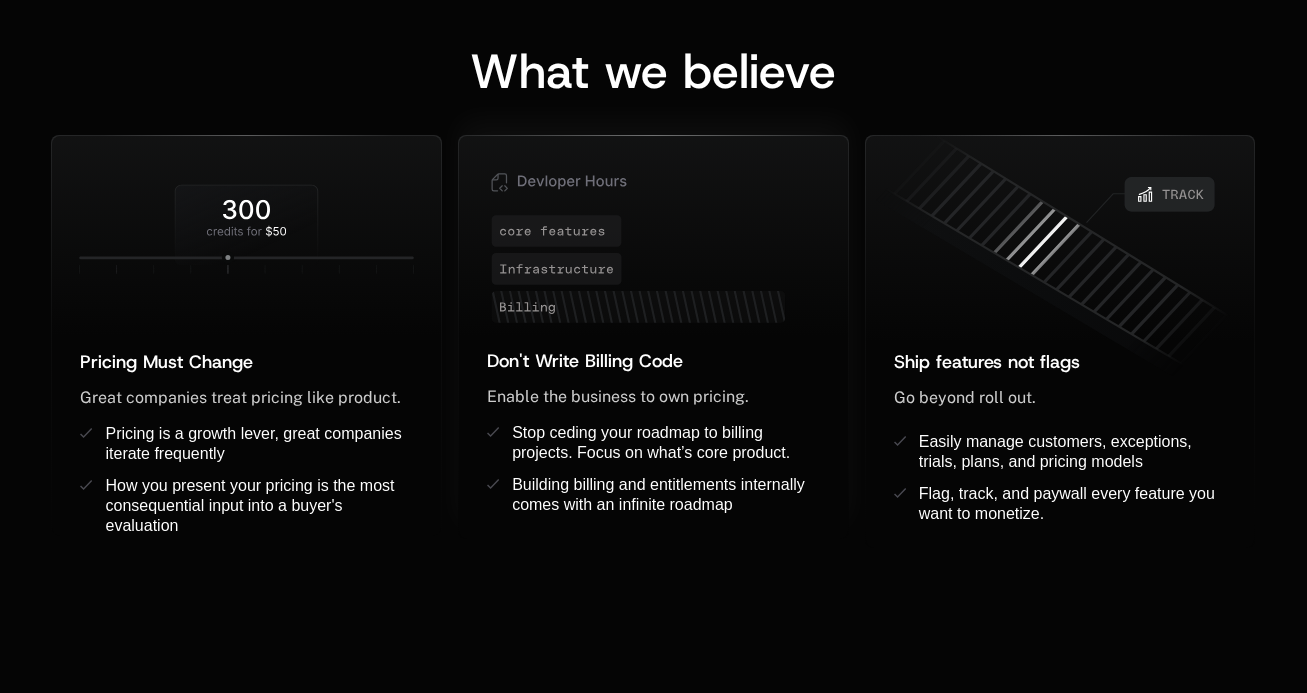 click on "Enable the business to own pricing.  ﻿ ﻿" at bounding box center (653, 405) 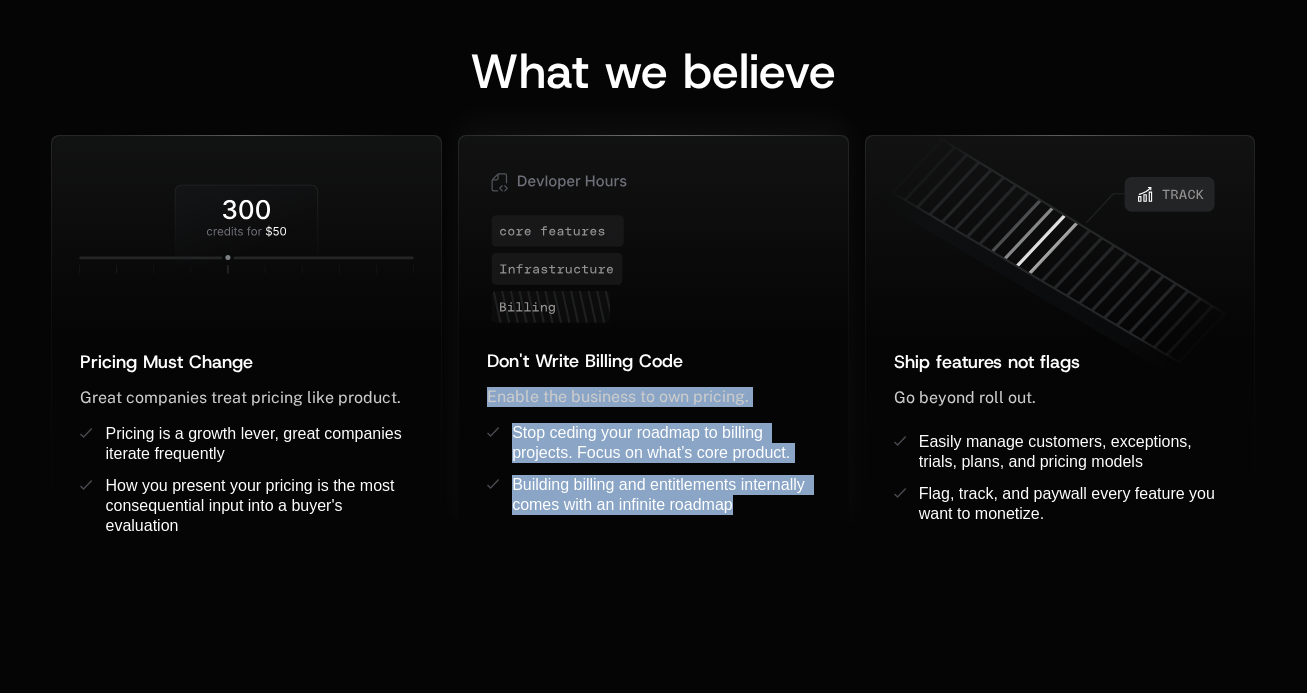 drag, startPoint x: 474, startPoint y: 395, endPoint x: 814, endPoint y: 515, distance: 360.5551 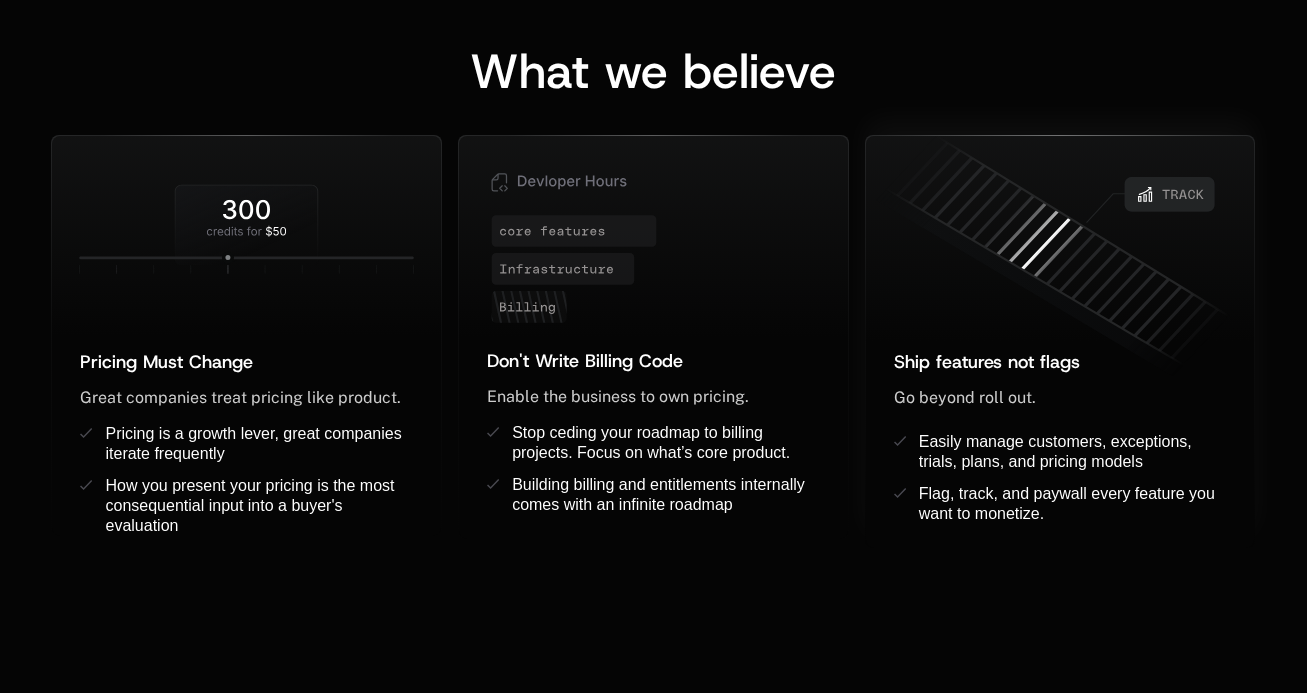 click on "Flag, track, and paywall every feature you want to monetize." at bounding box center [1069, 503] 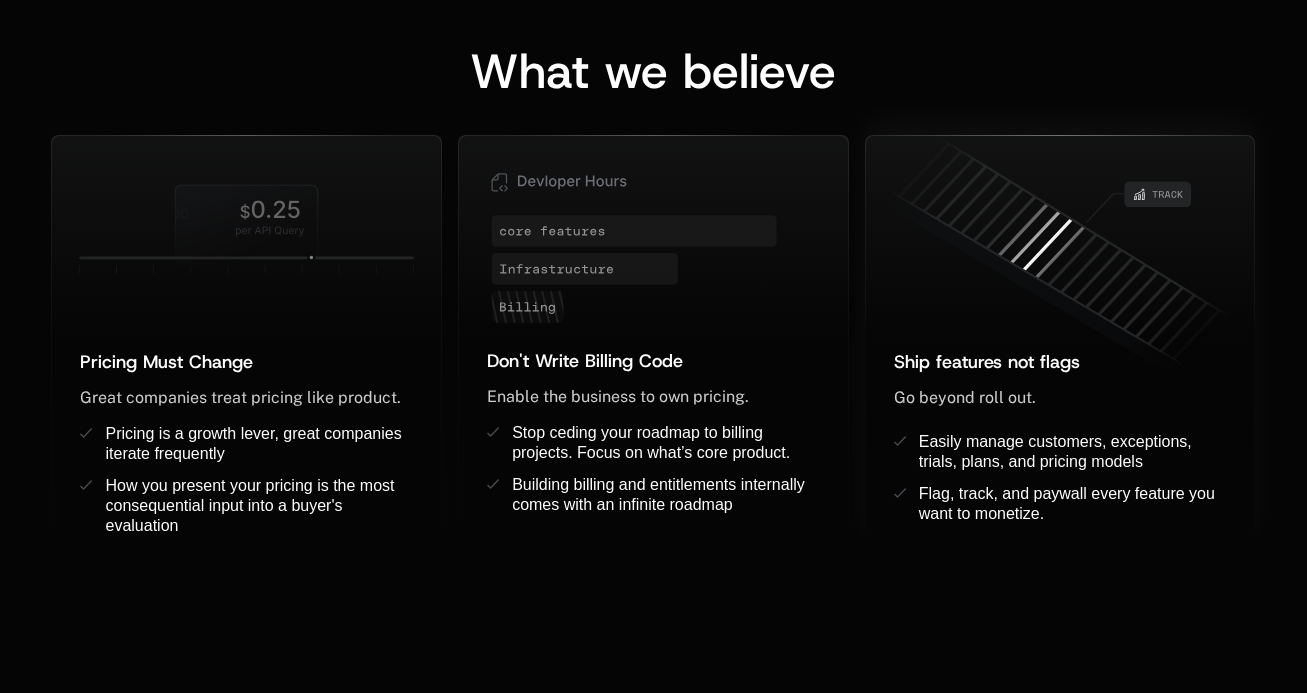 drag, startPoint x: 1032, startPoint y: 506, endPoint x: 880, endPoint y: 358, distance: 212.1509 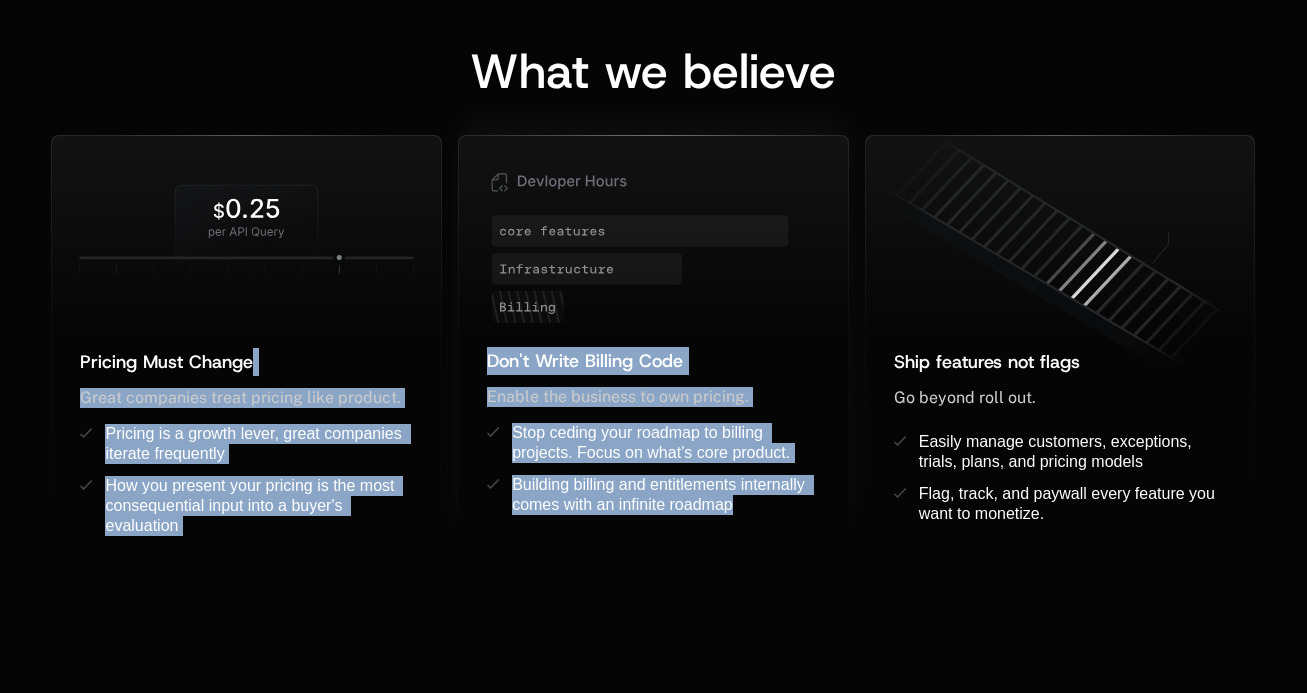 drag, startPoint x: 446, startPoint y: 355, endPoint x: 775, endPoint y: 529, distance: 372.1787 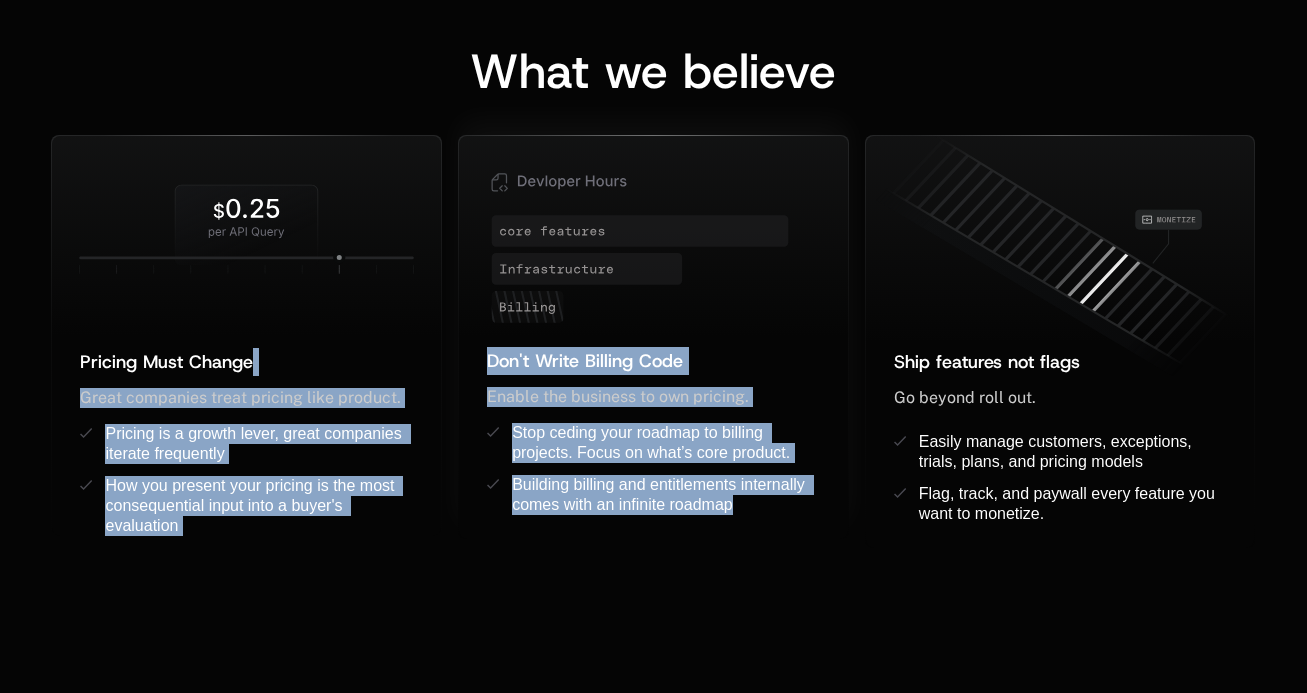 click on "Stop ceding your roadmap to billing projects. Focus on what’s core product. Building billing and entitlements internally comes with an infinite roadmap ﻿" at bounding box center [653, 481] 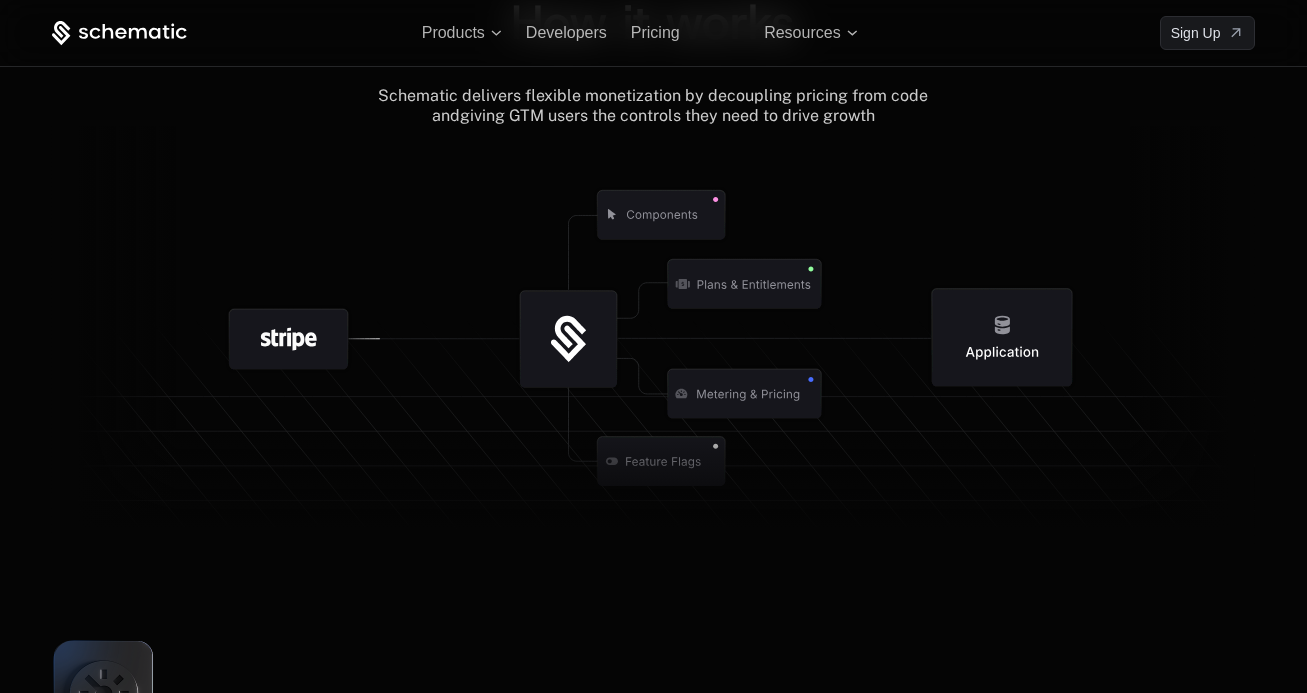 scroll, scrollTop: 2286, scrollLeft: 0, axis: vertical 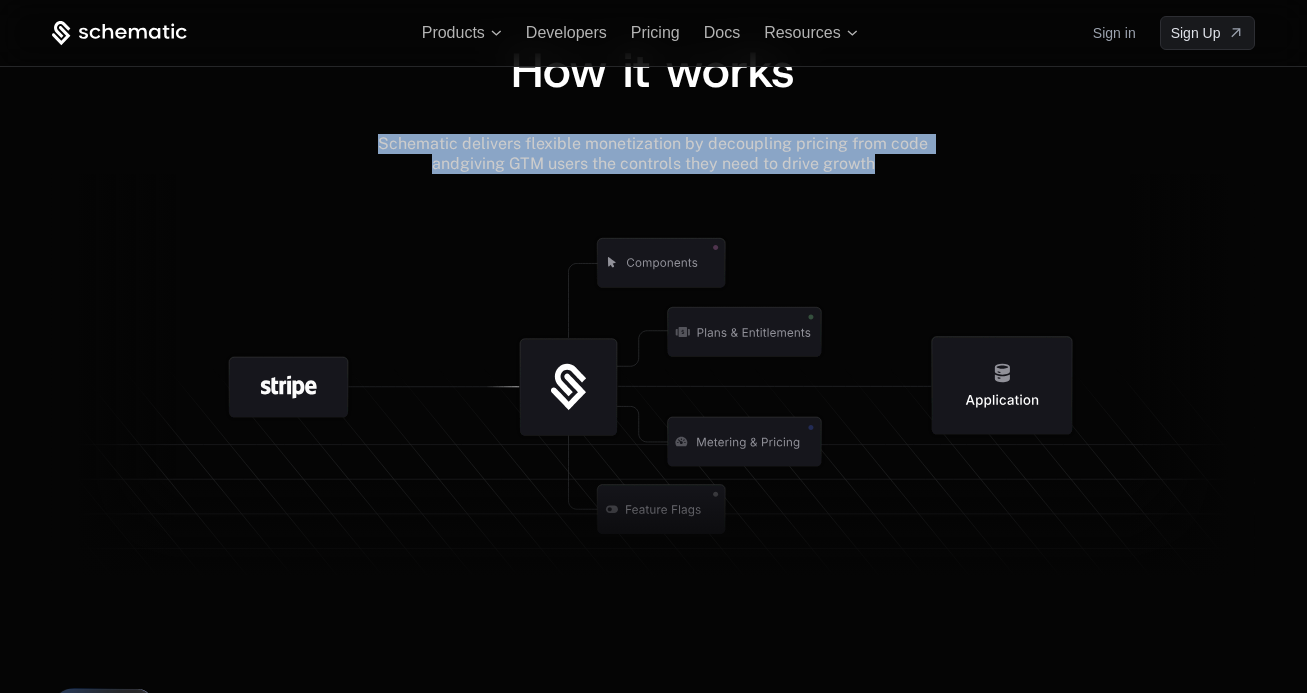 drag, startPoint x: 321, startPoint y: 128, endPoint x: 1065, endPoint y: 155, distance: 744.48975 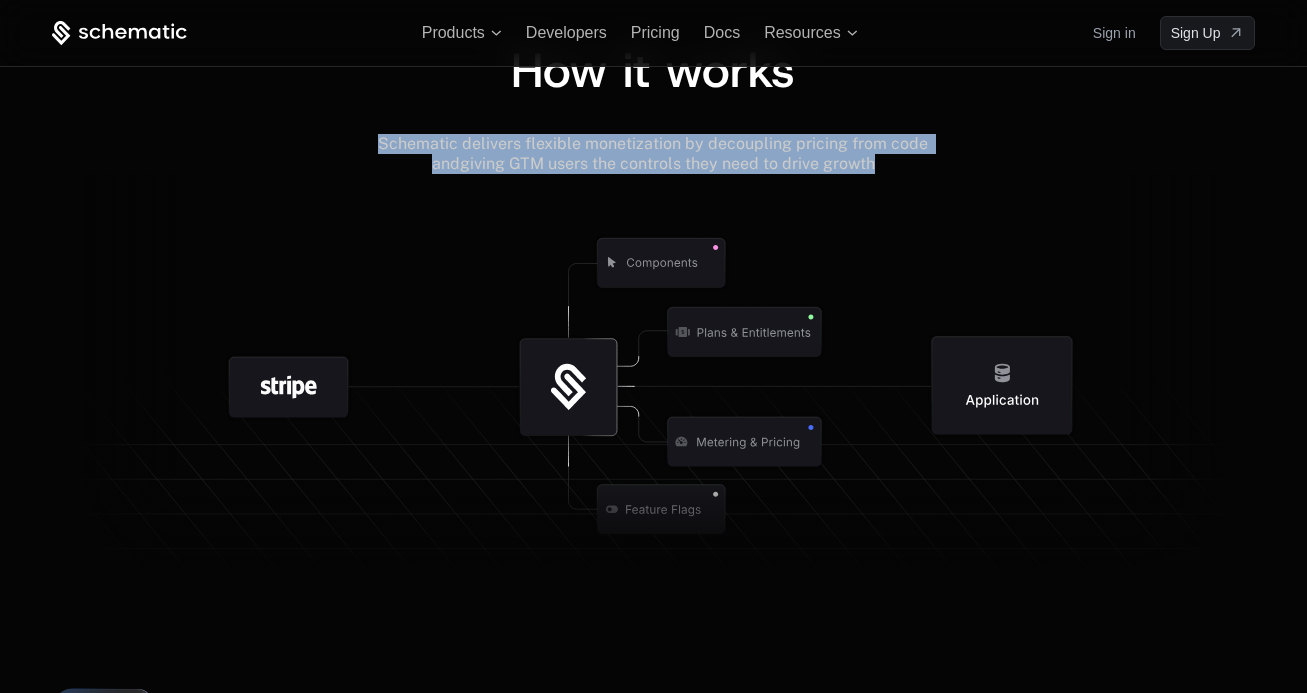 scroll, scrollTop: 2175, scrollLeft: 0, axis: vertical 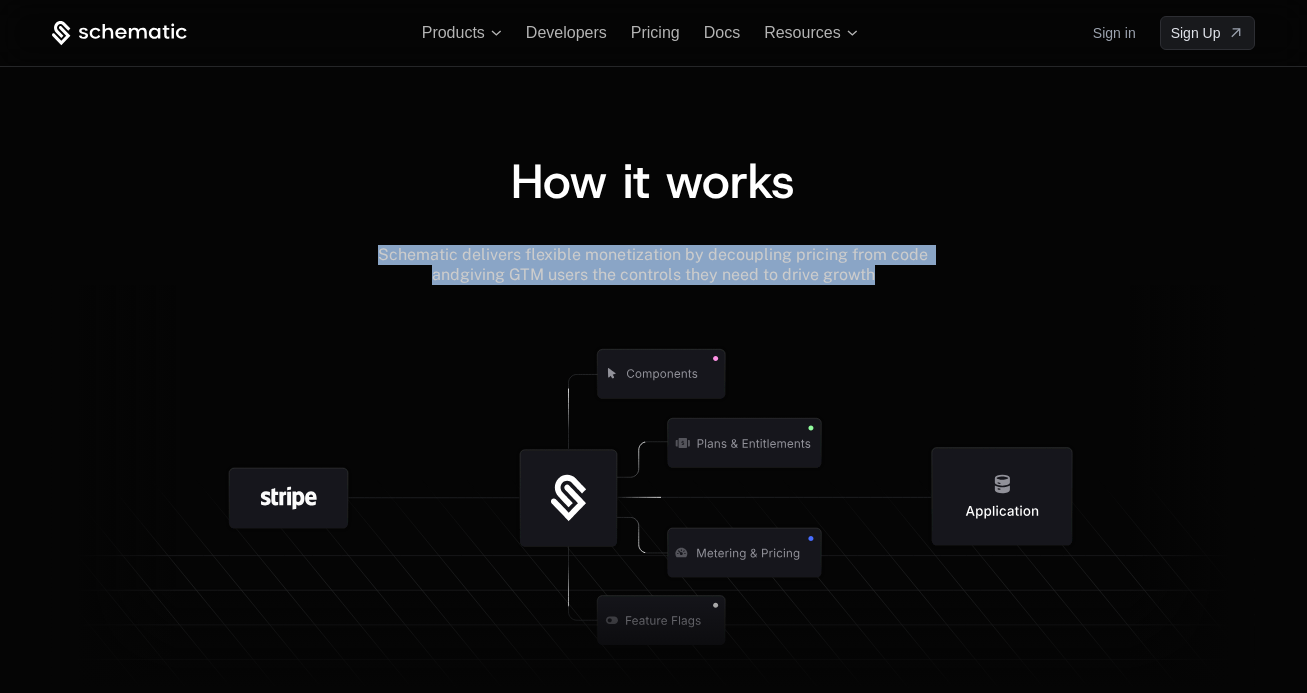 copy on "Schematic delivers flexible monetization by decoupling pricing from code and  giving GTM users the controls they need to drive growth" 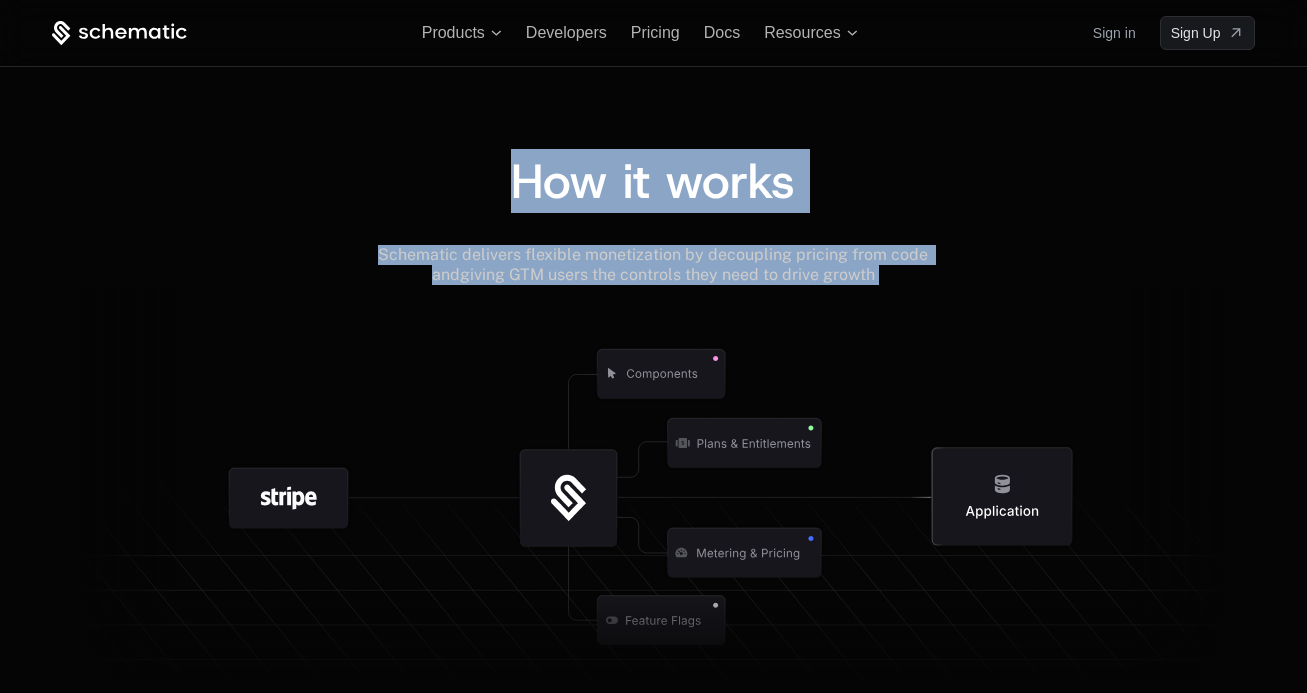 copy on "How it works Schematic delivers flexible monetization by decoupling pricing from code and  giving GTM users the controls they need to drive growth" 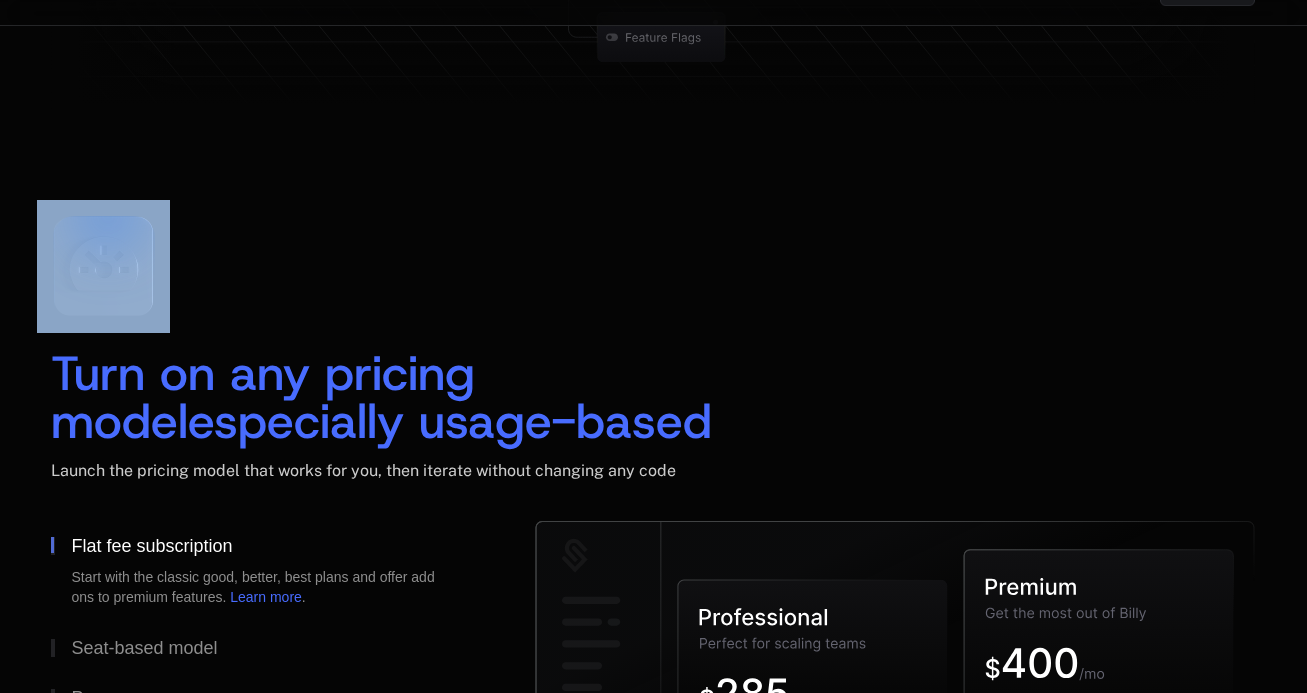 scroll, scrollTop: 2275, scrollLeft: 0, axis: vertical 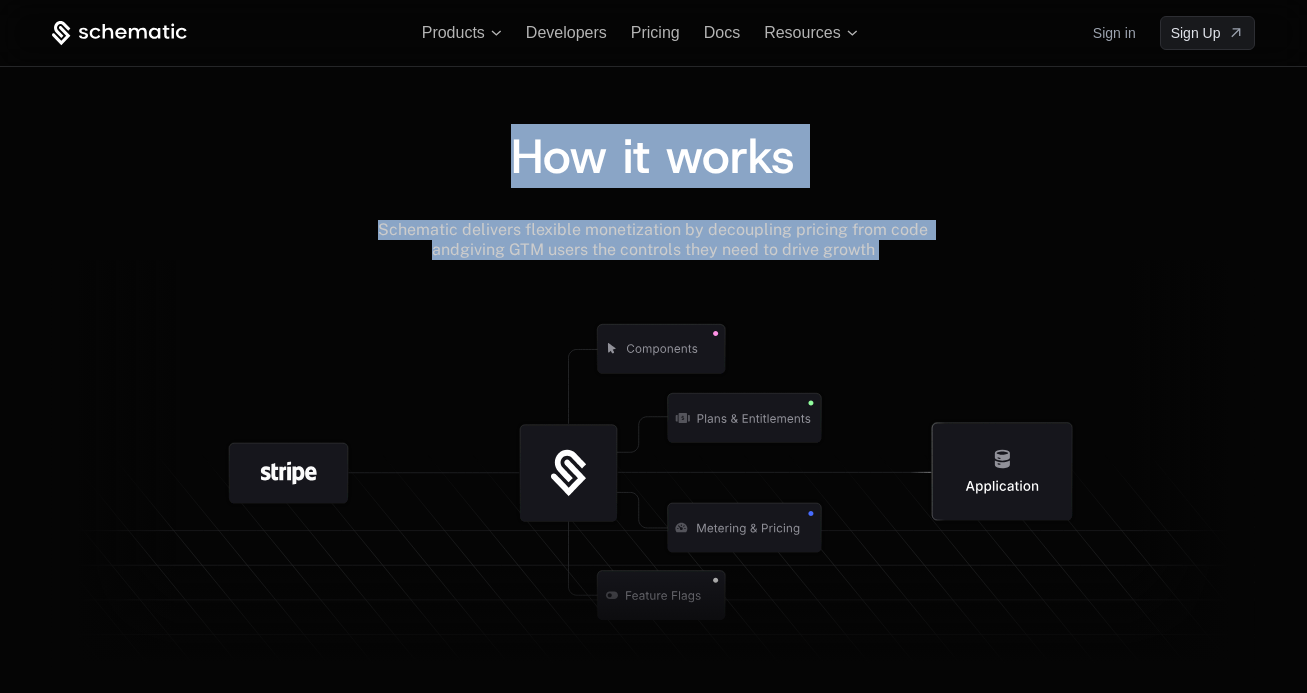 copy on "How it works Schematic delivers flexible monetization by decoupling pricing from code and  giving GTM users the controls they need to drive growth" 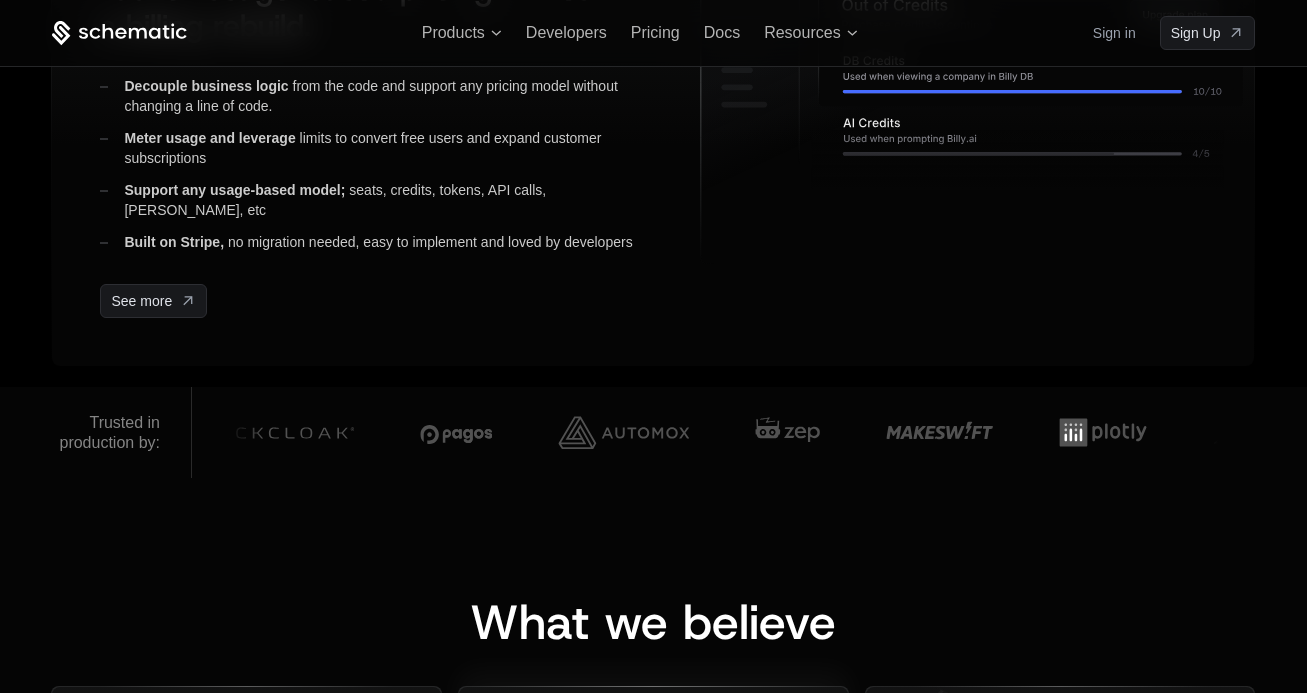 scroll, scrollTop: 908, scrollLeft: 0, axis: vertical 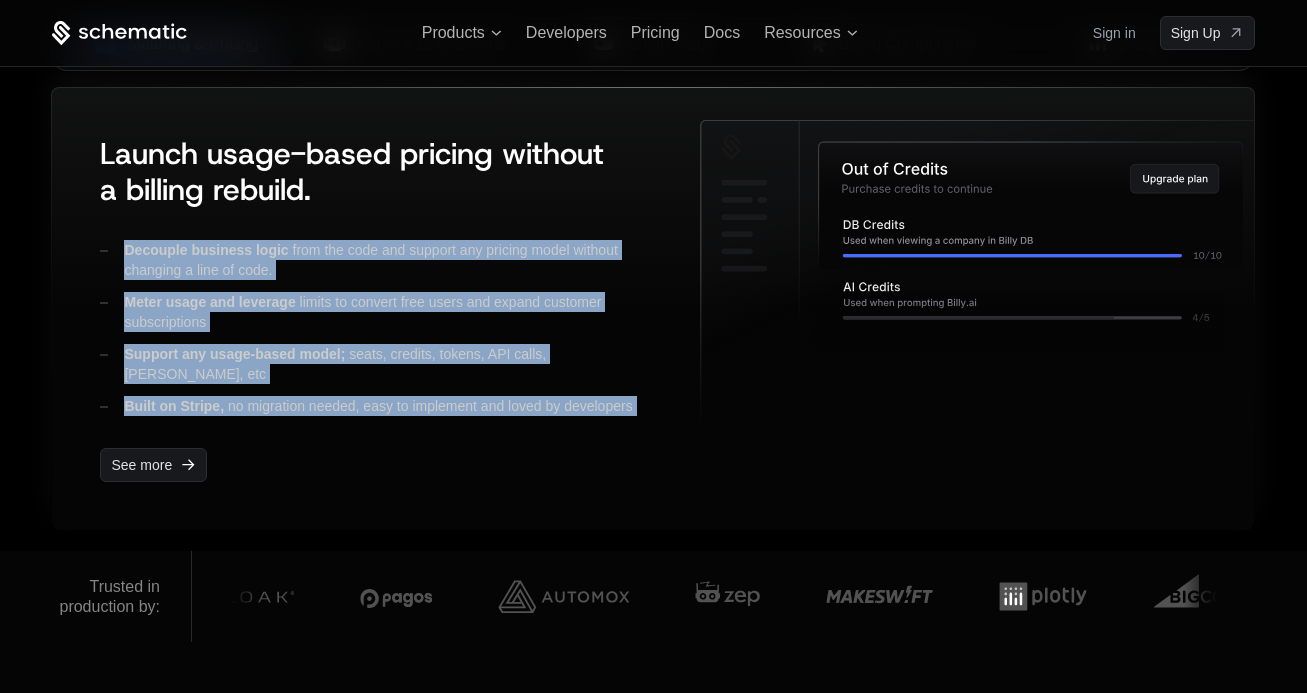 drag, startPoint x: 126, startPoint y: 223, endPoint x: 674, endPoint y: 414, distance: 580.3318 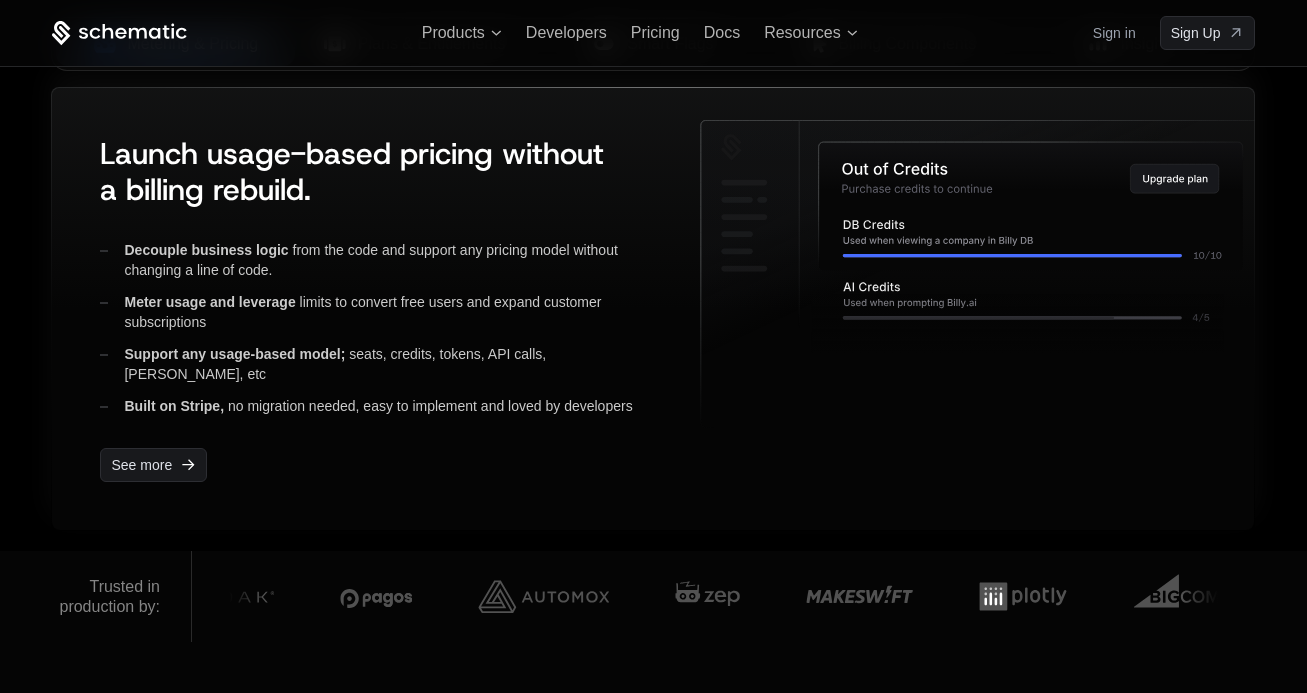 click on "Decouple business logic   from the code and support any pricing model without changing a line of code." at bounding box center (384, 260) 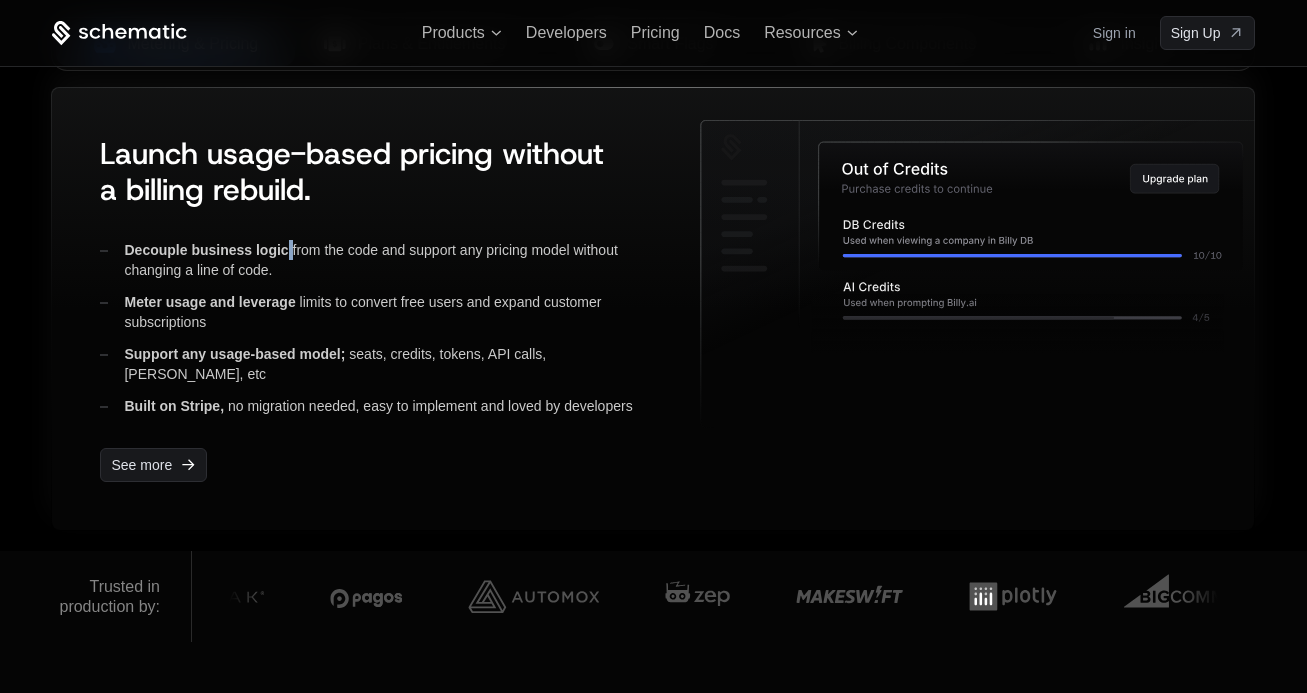 click on "Decouple business logic   from the code and support any pricing model without changing a line of code." at bounding box center [384, 260] 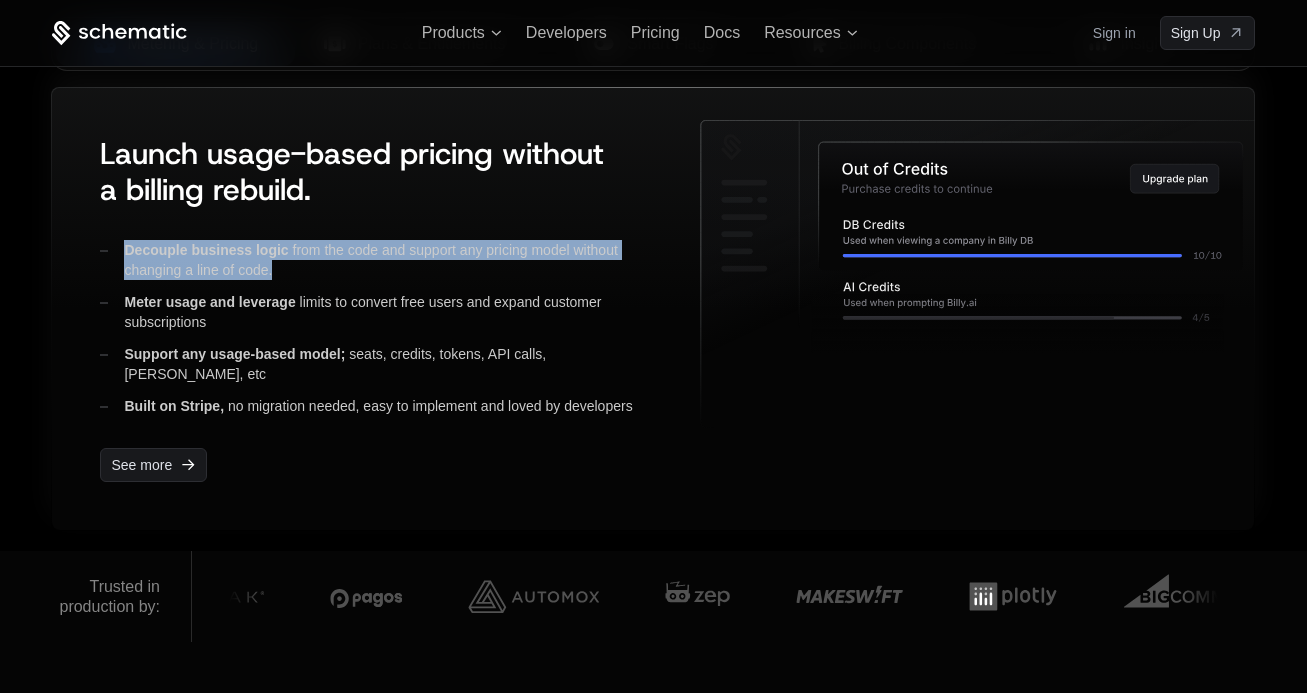 click on "Decouple business logic   from the code and support any pricing model without changing a line of code." at bounding box center [384, 260] 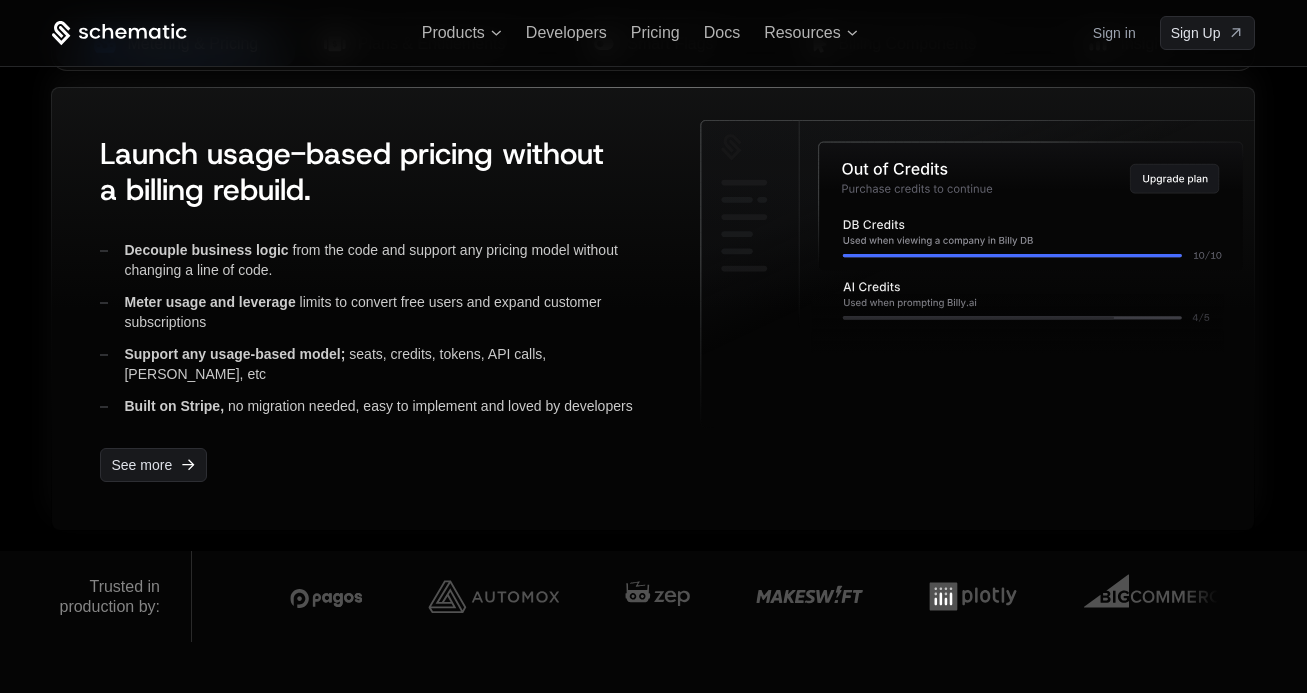 click on "Decouple business logic   from the code and support any pricing model without changing a line of code." at bounding box center (384, 260) 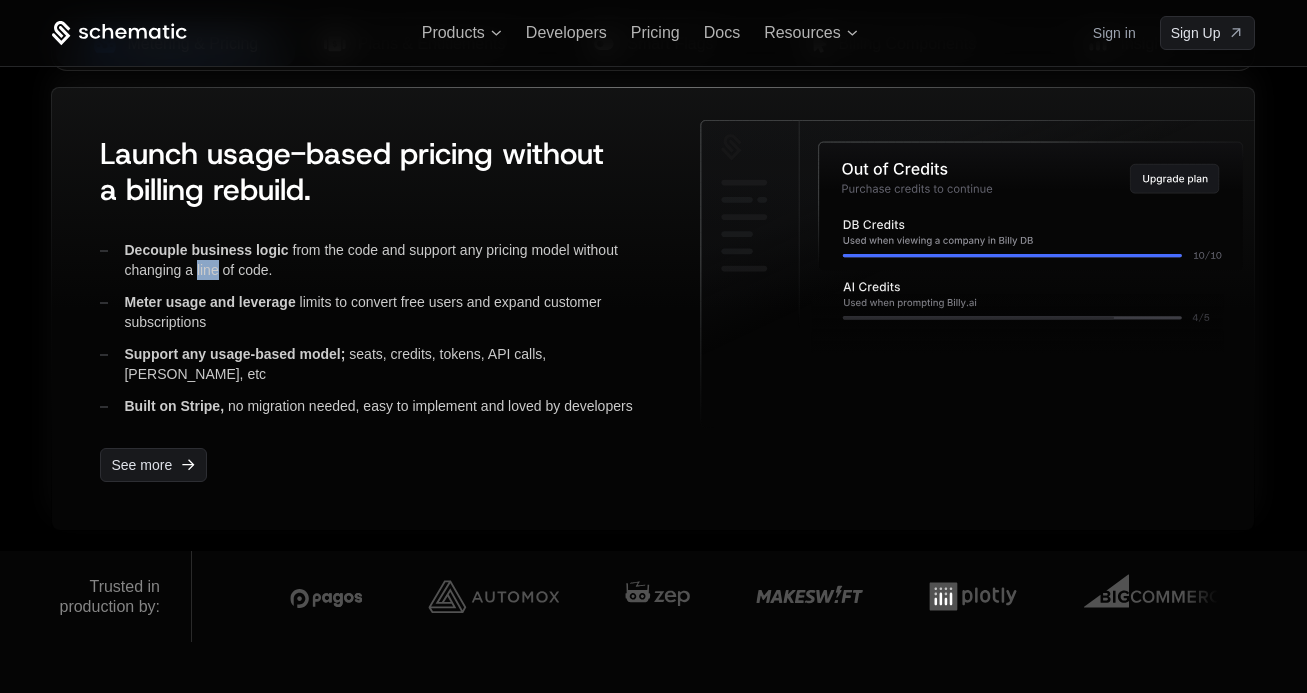 click on "Decouple business logic   from the code and support any pricing model without changing a line of code." at bounding box center [384, 260] 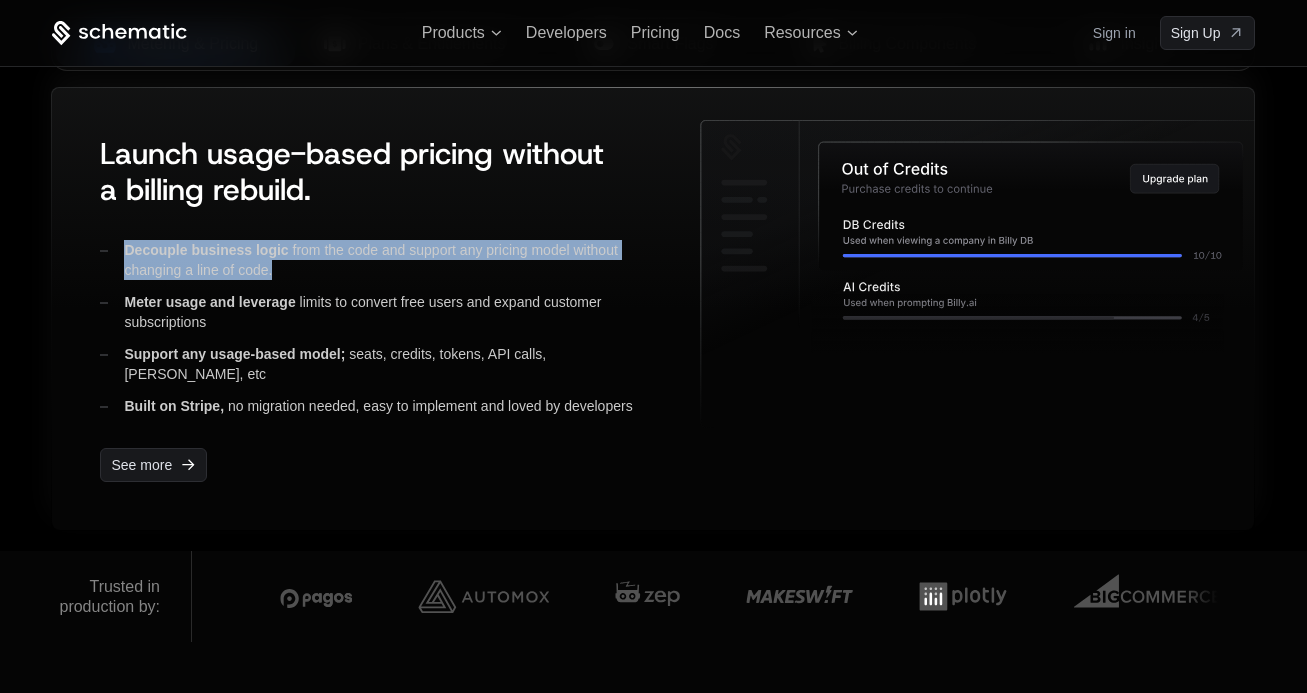 click on "Decouple business logic   from the code and support any pricing model without changing a line of code." at bounding box center (384, 260) 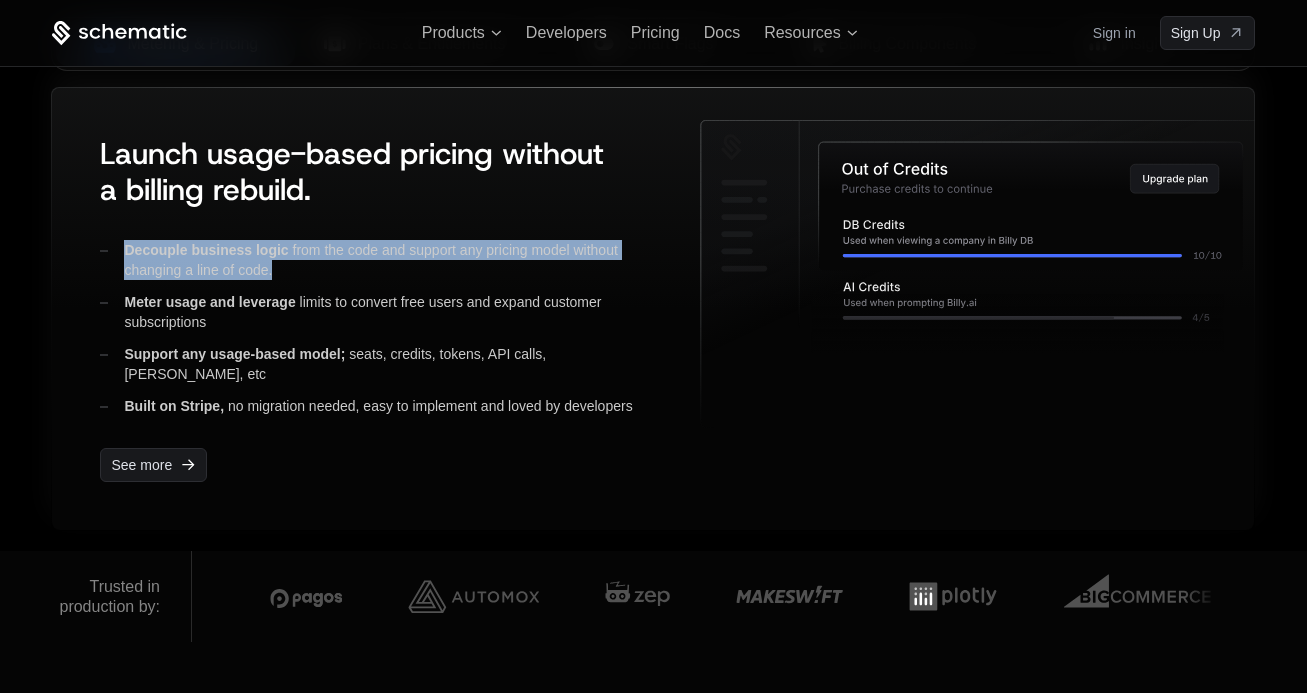 copy on "Decouple business logic   from the code and support any pricing model without changing a line of code." 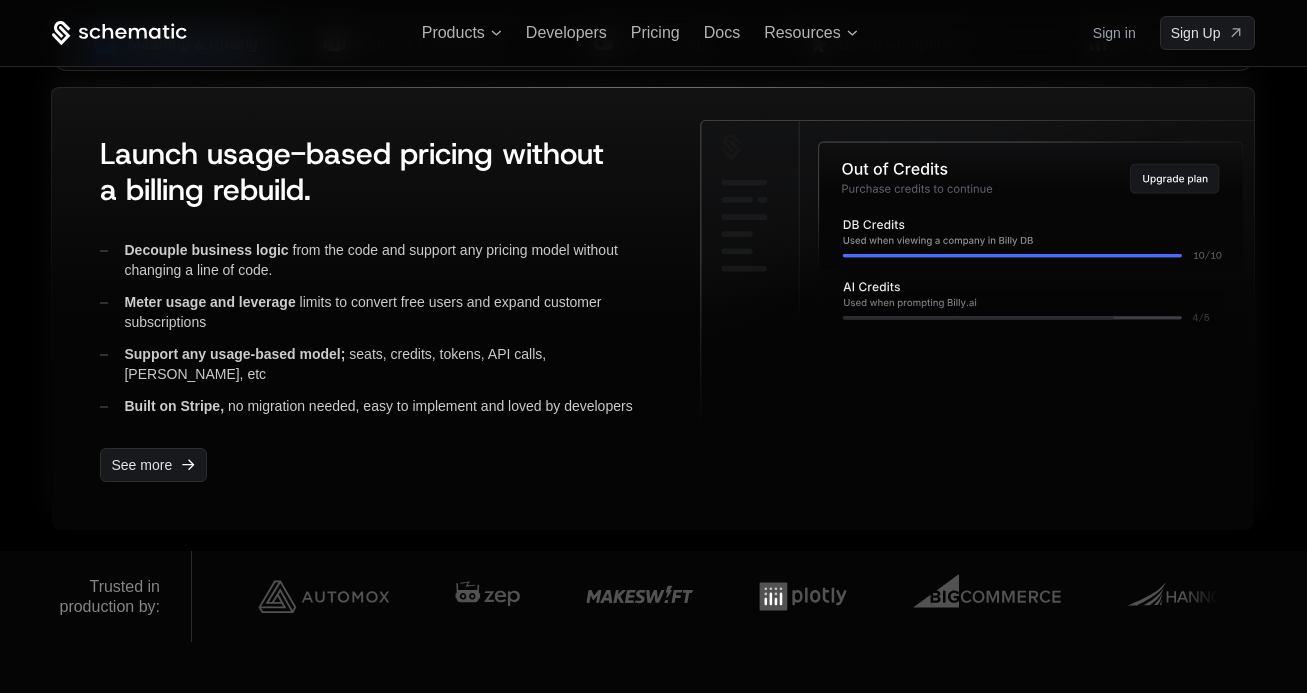 click on "Decouple business logic" at bounding box center [206, 250] 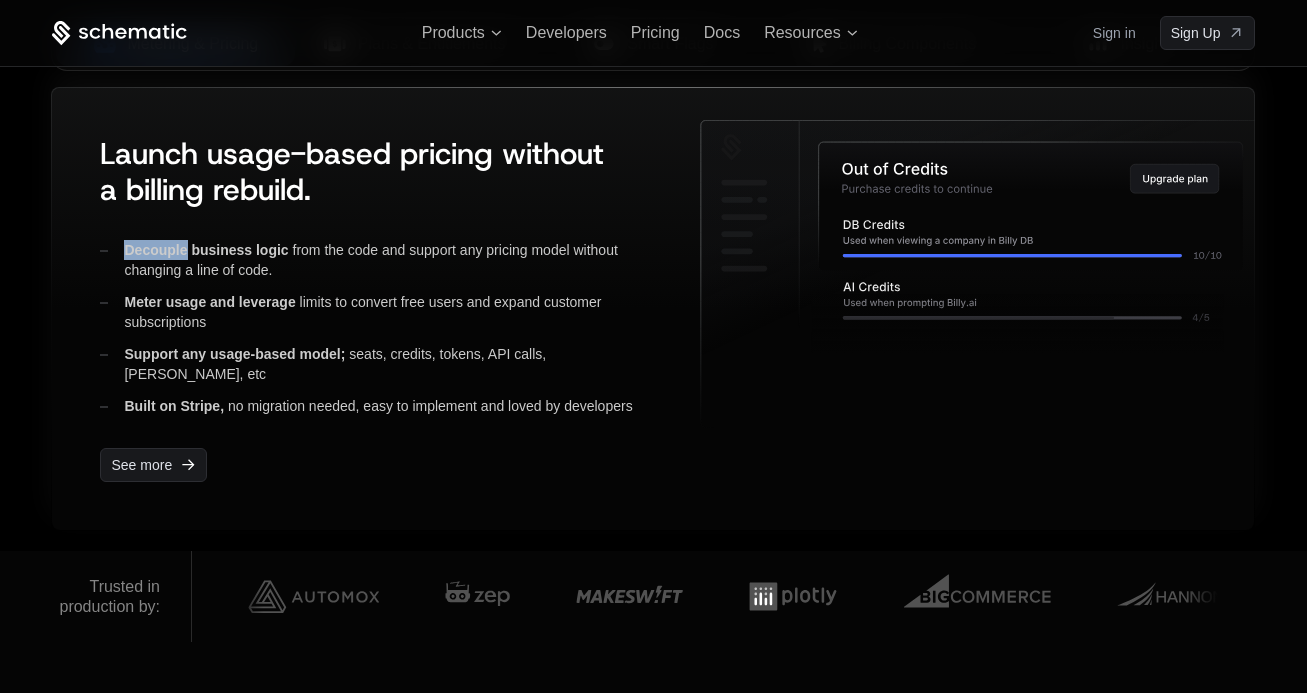 click on "Decouple business logic" at bounding box center (206, 250) 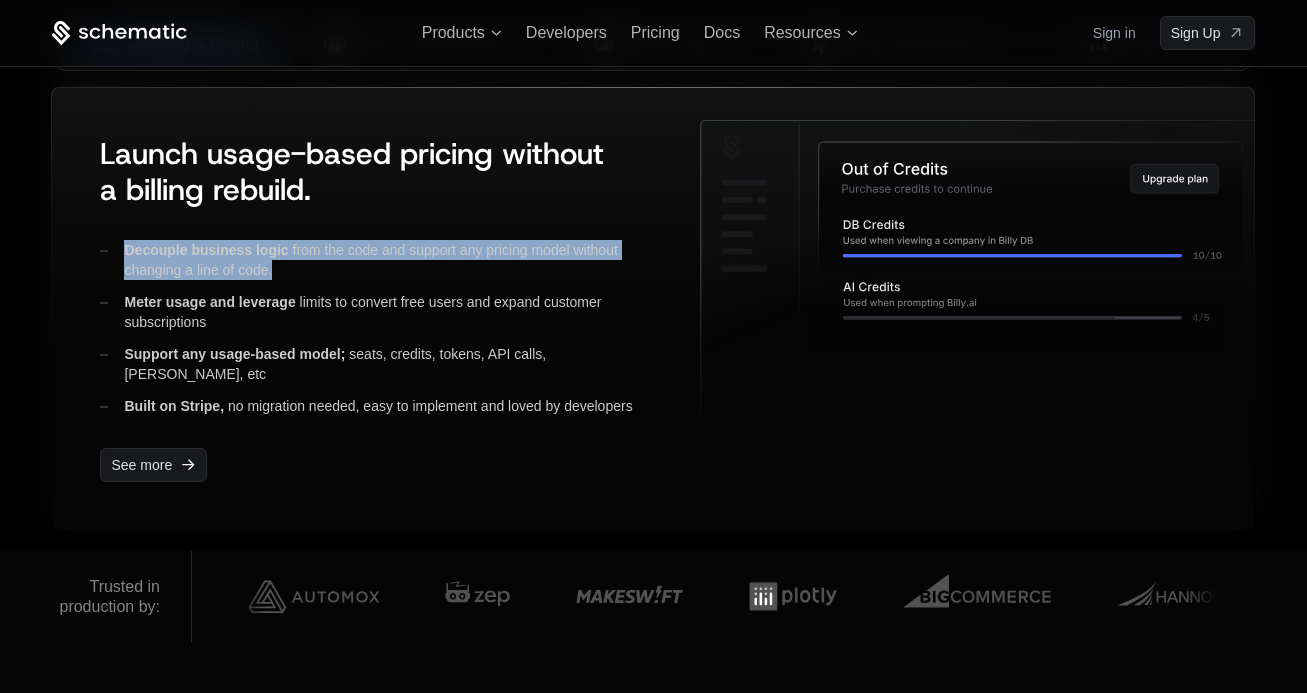 click on "Decouple business logic" at bounding box center [206, 250] 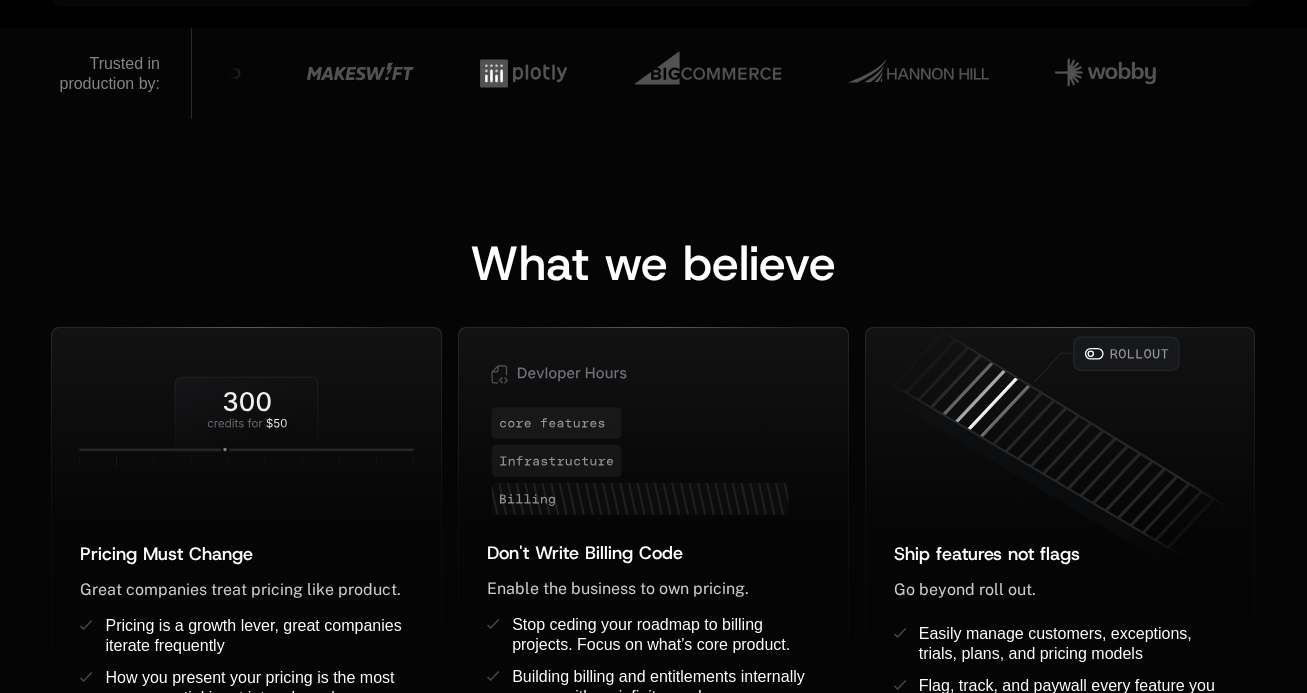 scroll, scrollTop: 1872, scrollLeft: 0, axis: vertical 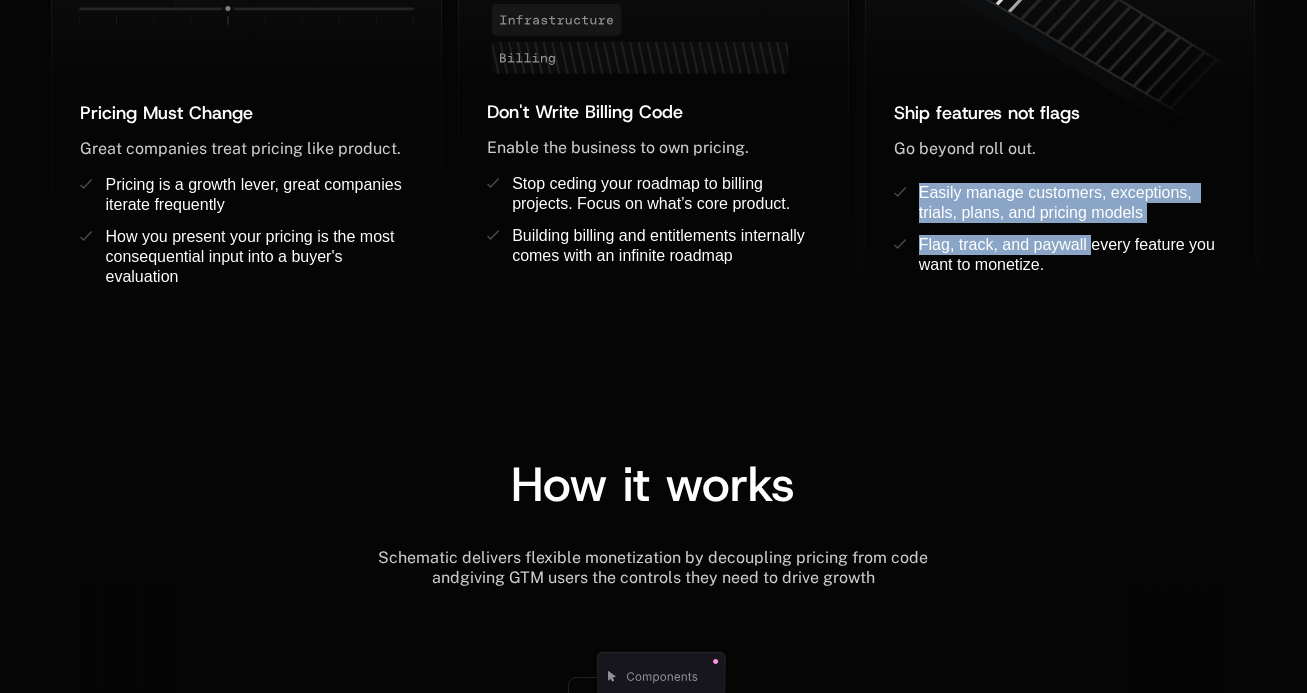 drag, startPoint x: 1091, startPoint y: 235, endPoint x: 880, endPoint y: 181, distance: 217.80037 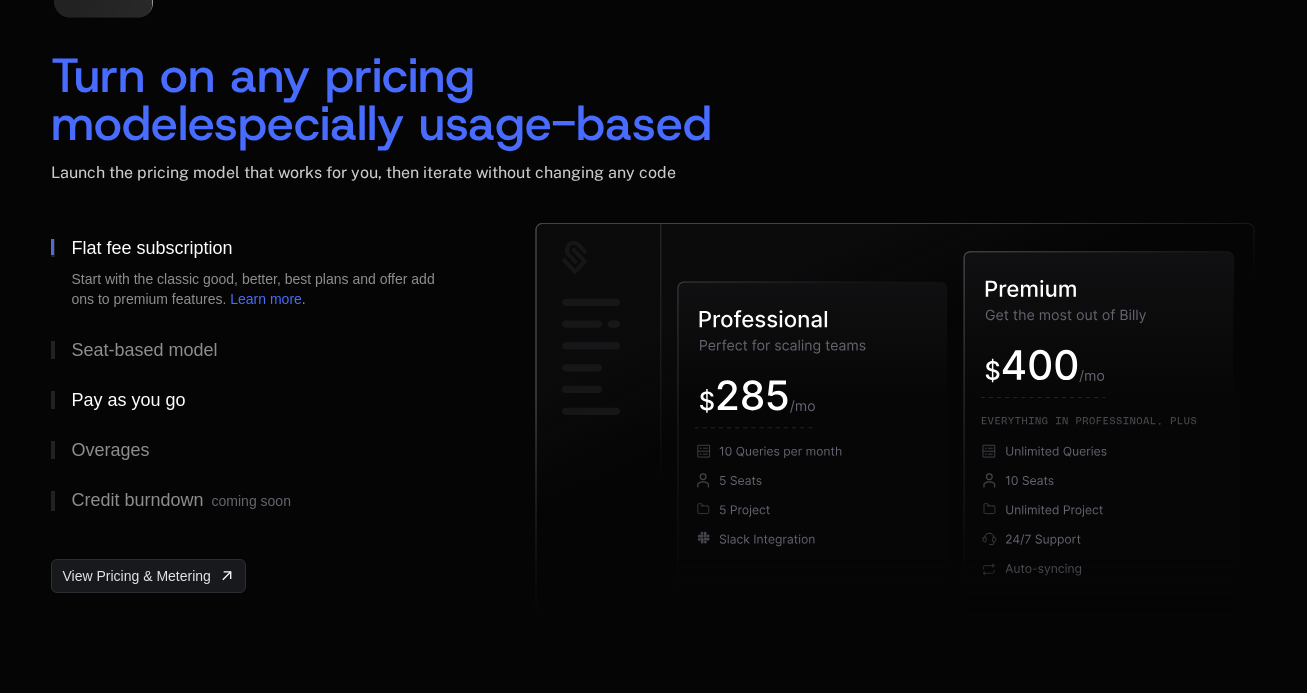 scroll, scrollTop: 2948, scrollLeft: 0, axis: vertical 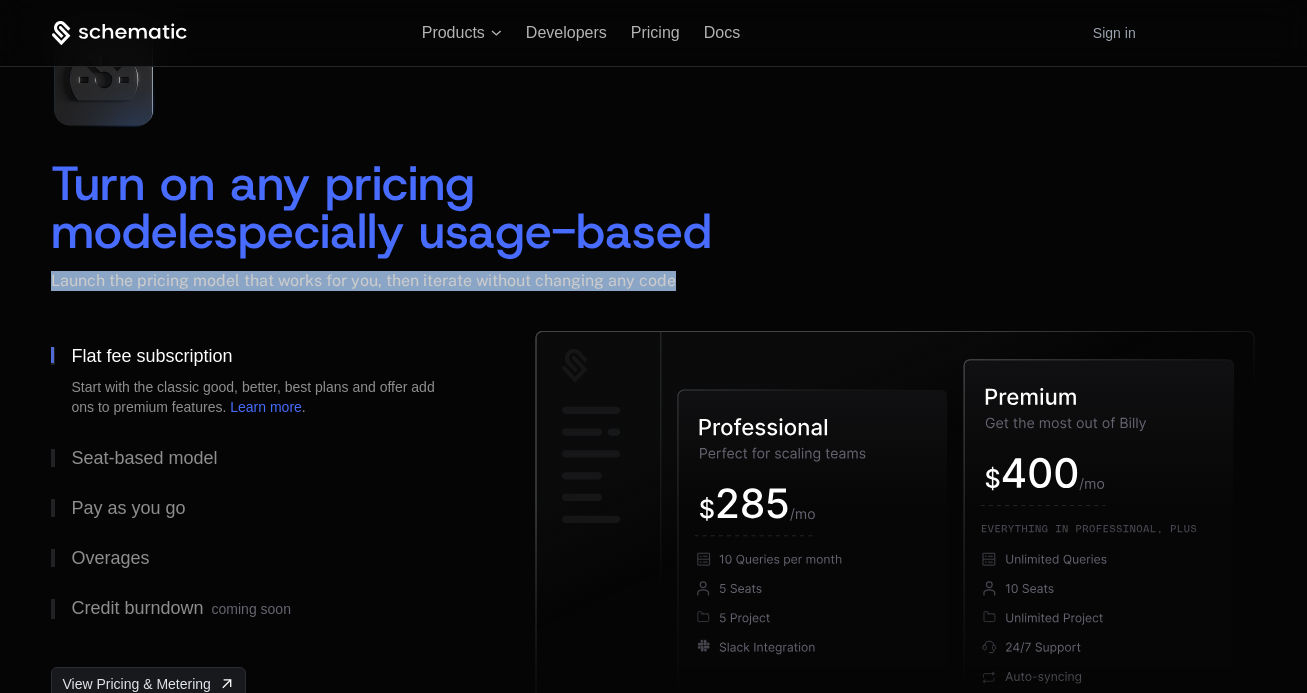 drag, startPoint x: 41, startPoint y: 272, endPoint x: 795, endPoint y: 306, distance: 754.7662 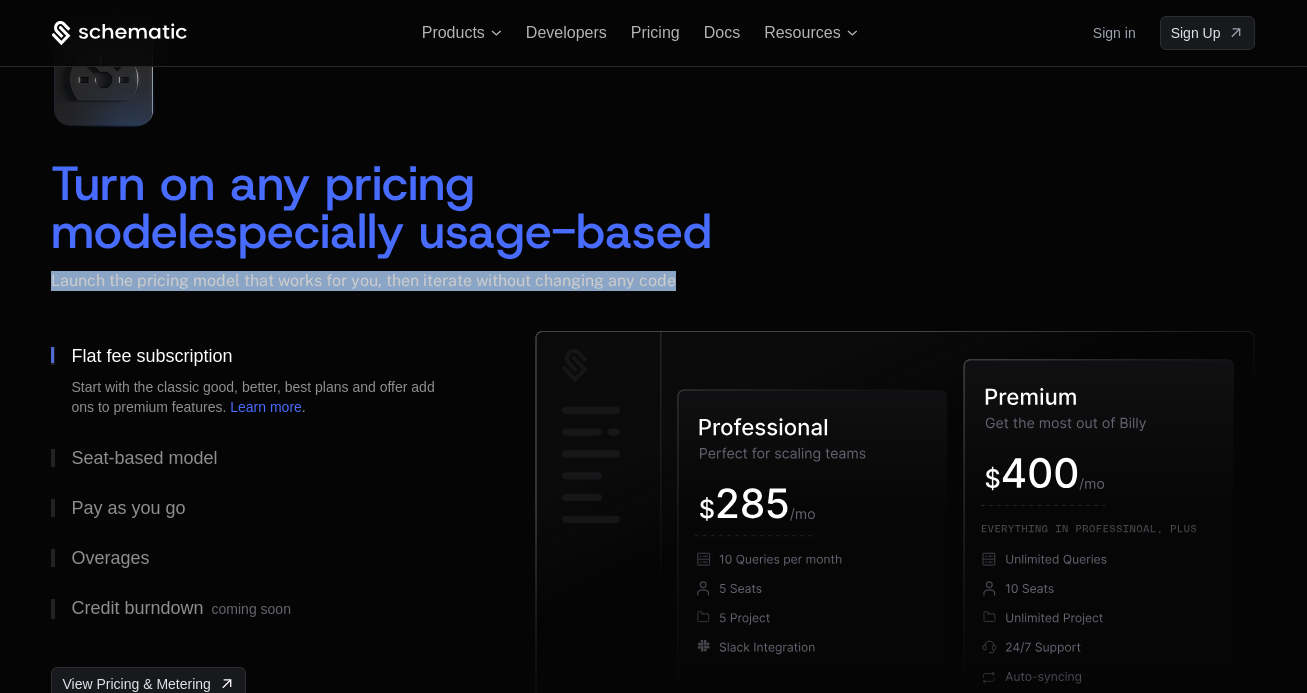 copy on "Launch the pricing model that works for you, then iterate without changing any code ﻿" 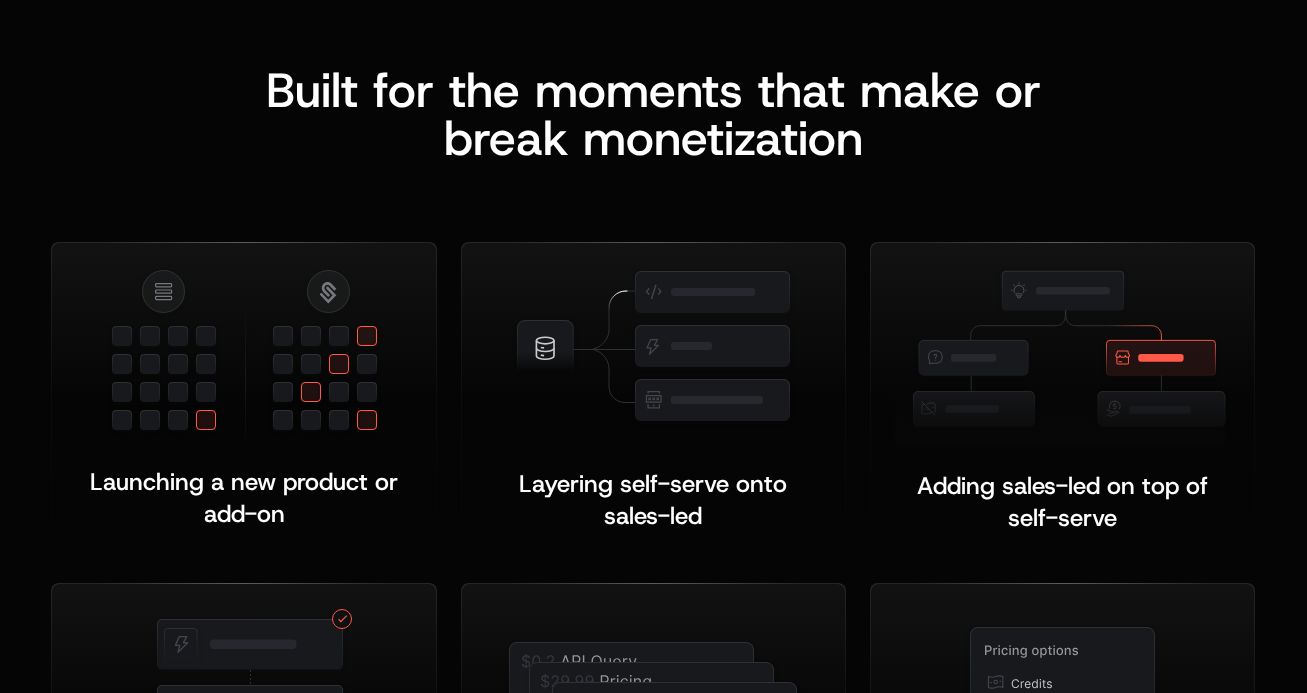 scroll, scrollTop: 3929, scrollLeft: 0, axis: vertical 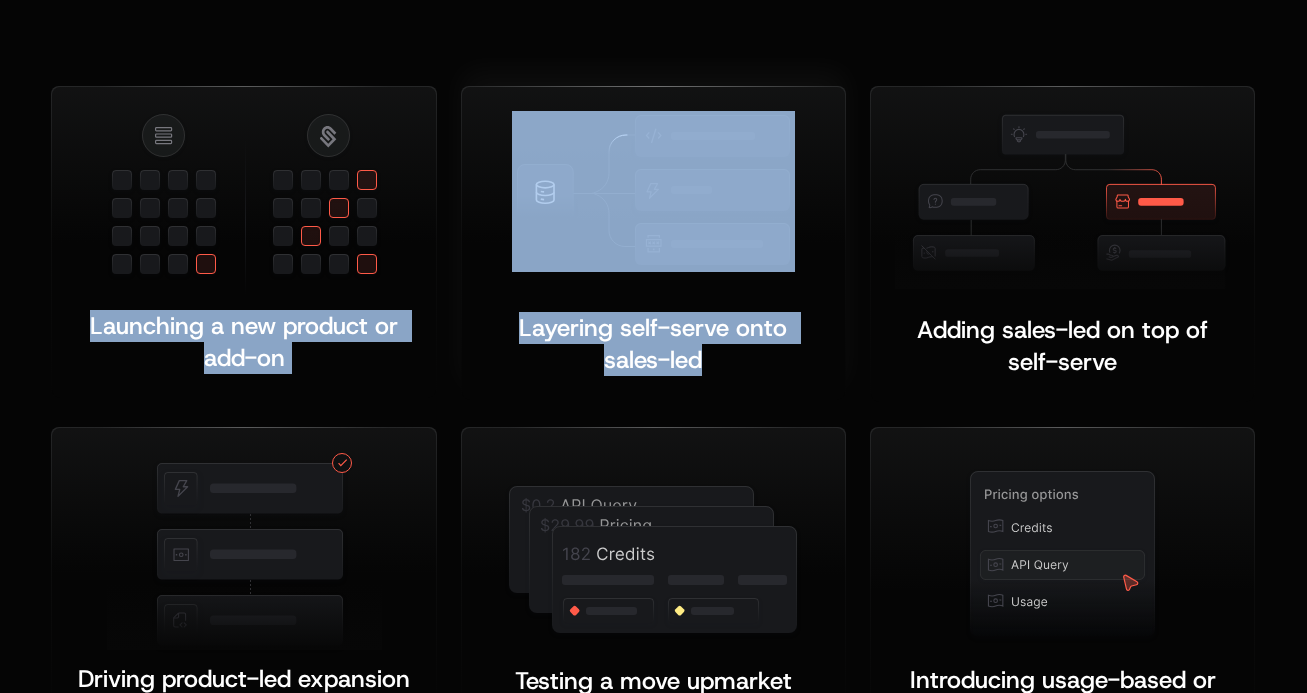 drag, startPoint x: 408, startPoint y: 305, endPoint x: 797, endPoint y: 378, distance: 395.79034 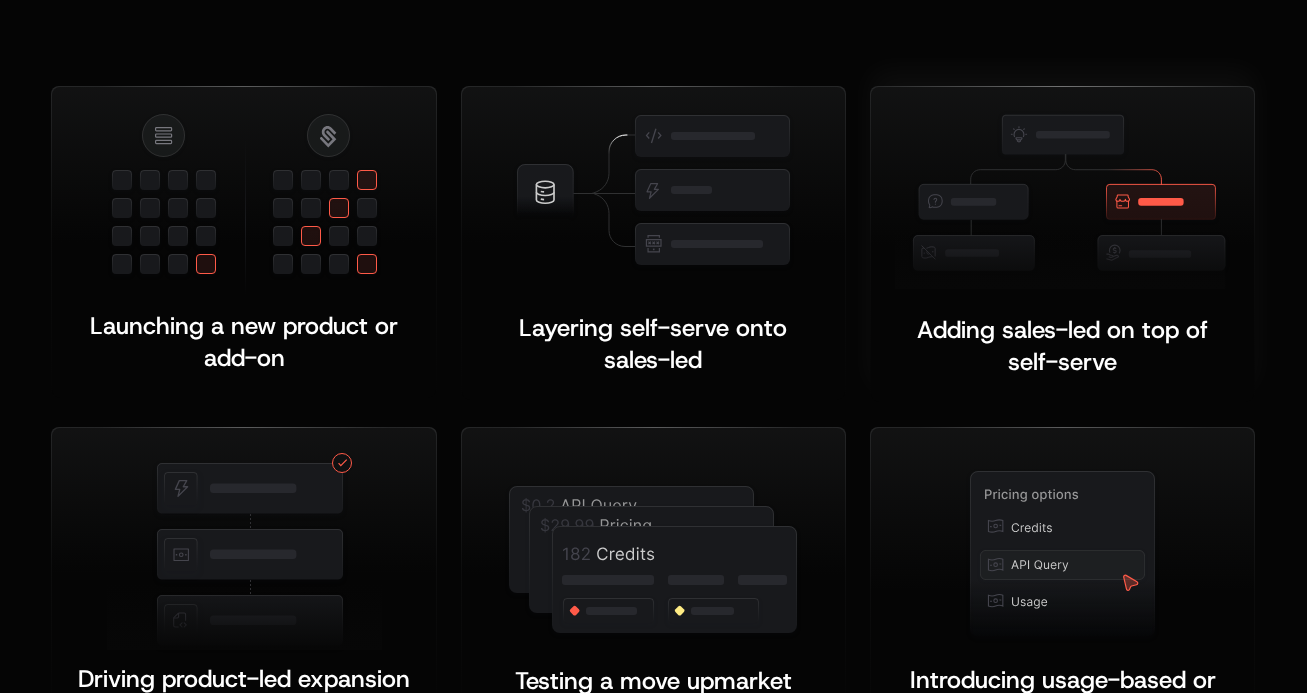 click on "Adding sales-led on top of self-serve" at bounding box center [1066, 346] 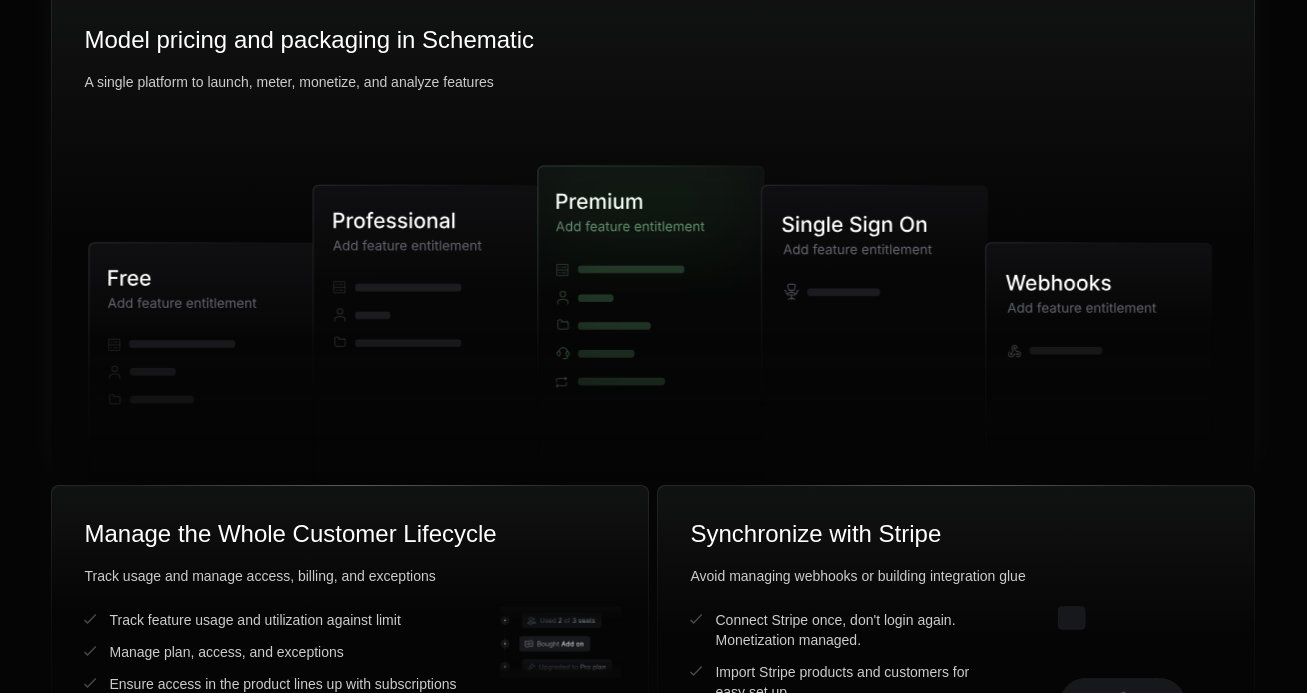 scroll, scrollTop: 4844, scrollLeft: 0, axis: vertical 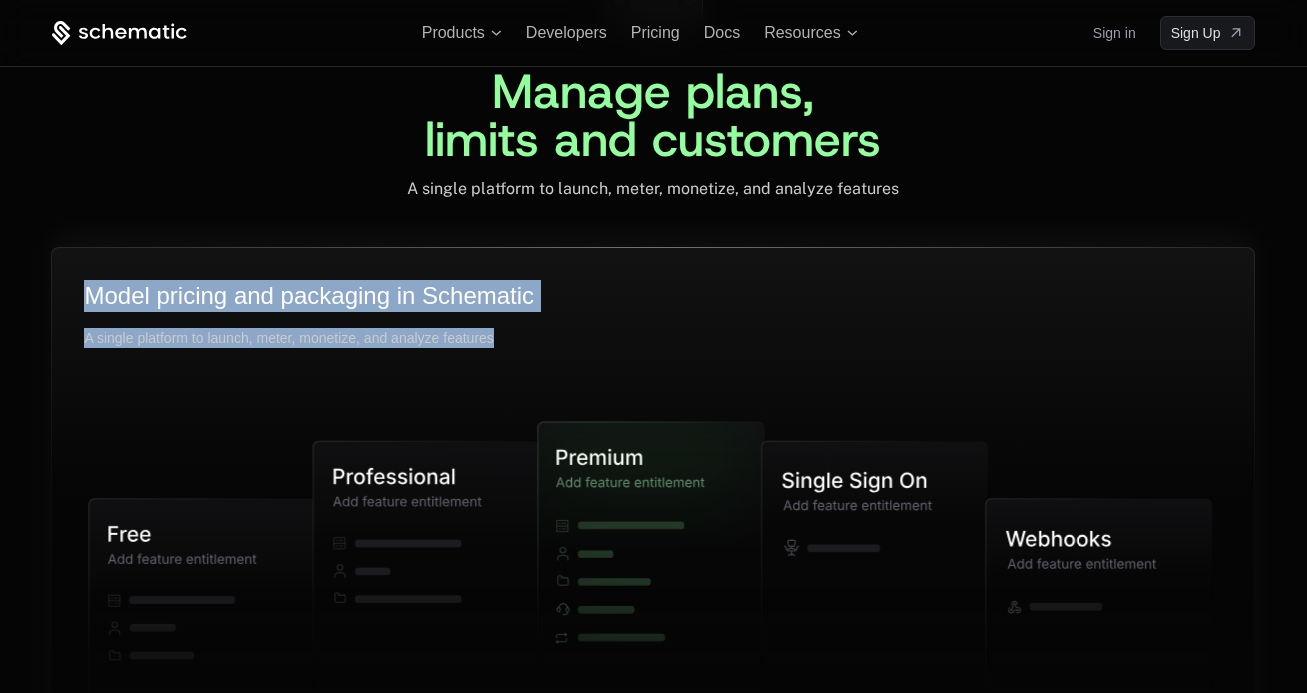 drag, startPoint x: 43, startPoint y: 268, endPoint x: 650, endPoint y: 347, distance: 612.11926 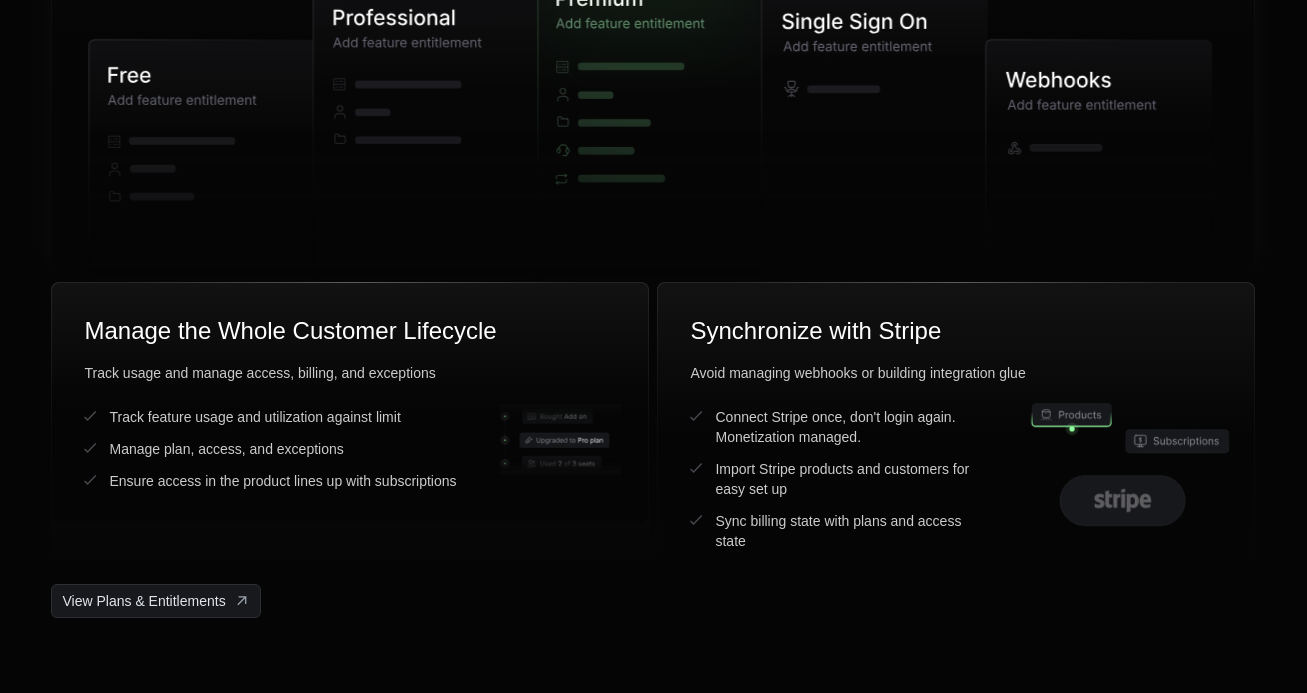 scroll, scrollTop: 5355, scrollLeft: 0, axis: vertical 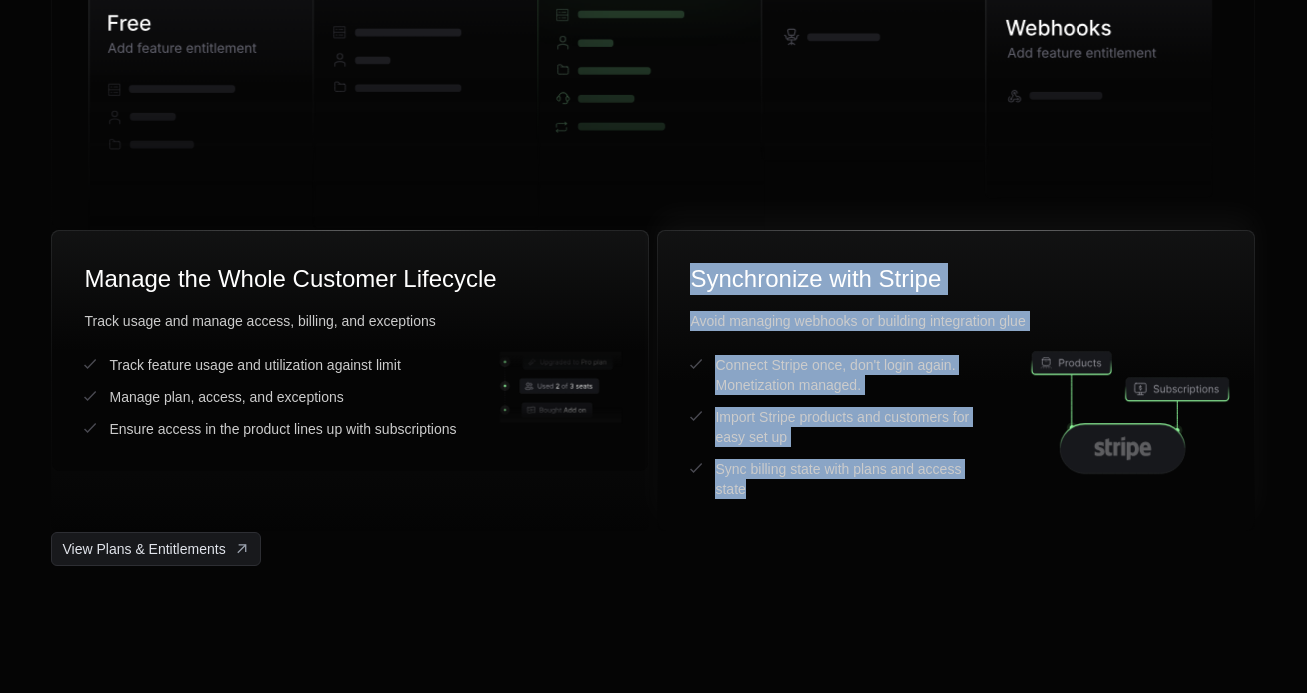 drag, startPoint x: 666, startPoint y: 286, endPoint x: 899, endPoint y: 497, distance: 314.34058 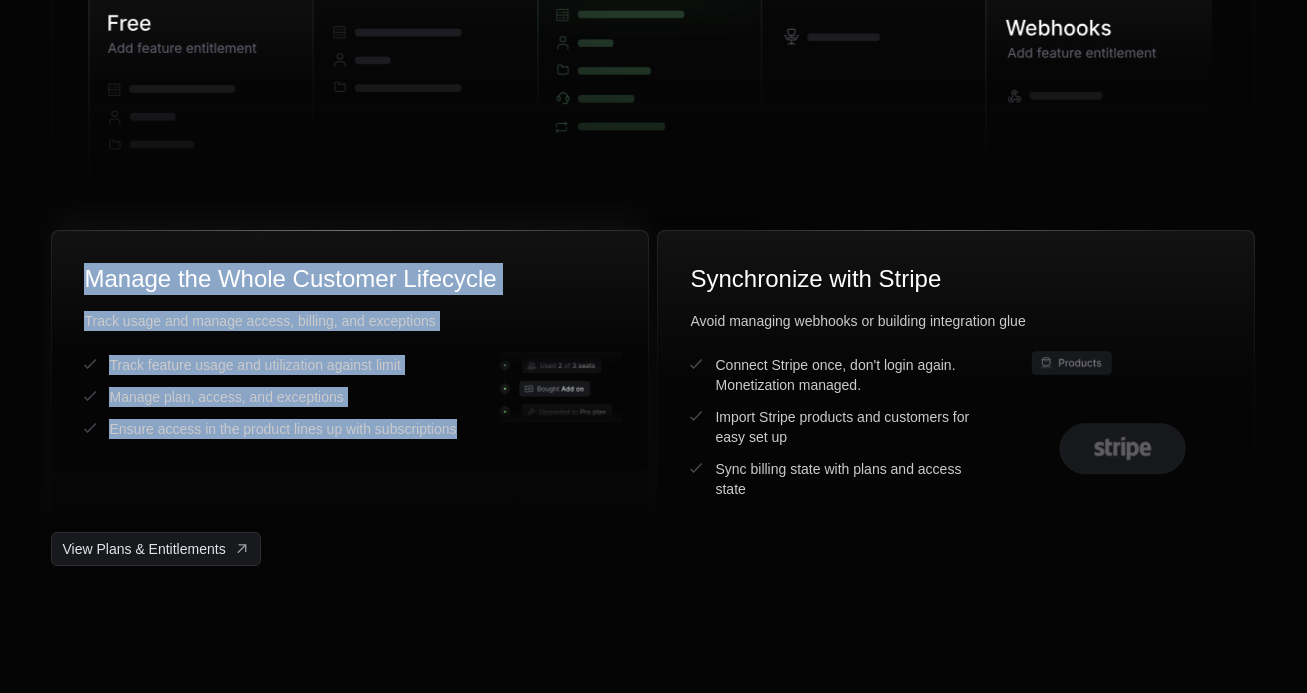 drag, startPoint x: 69, startPoint y: 266, endPoint x: 547, endPoint y: 480, distance: 523.71747 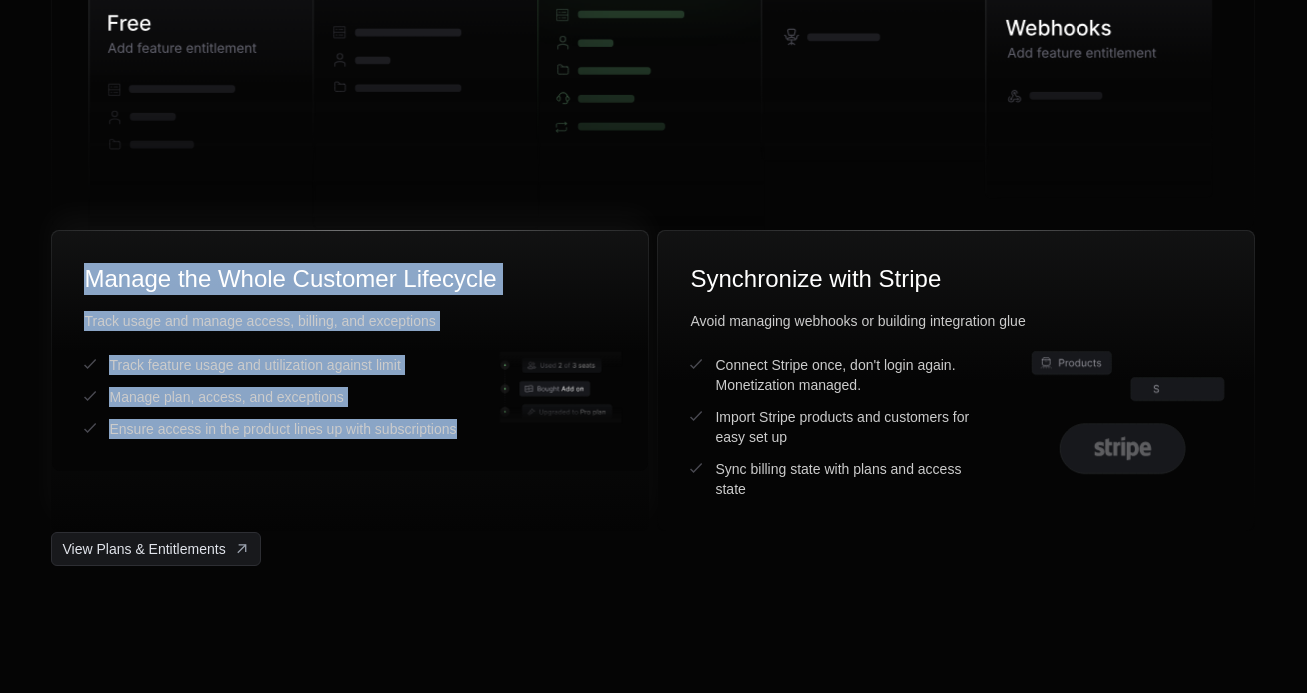 click on "Track feature usage and utilization against limit Manage plan, access, and exceptions Ensure access in the product lines up with subscriptions" at bounding box center [270, 397] 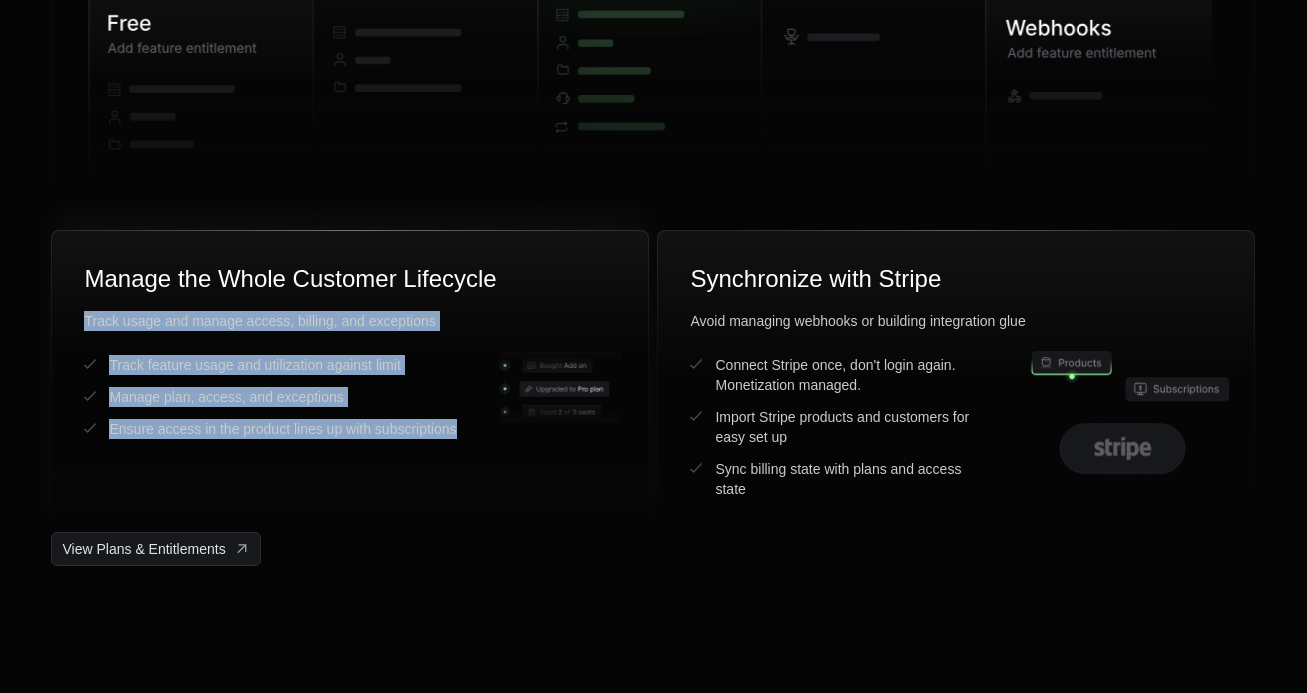 drag, startPoint x: 82, startPoint y: 320, endPoint x: 575, endPoint y: 503, distance: 525.8688 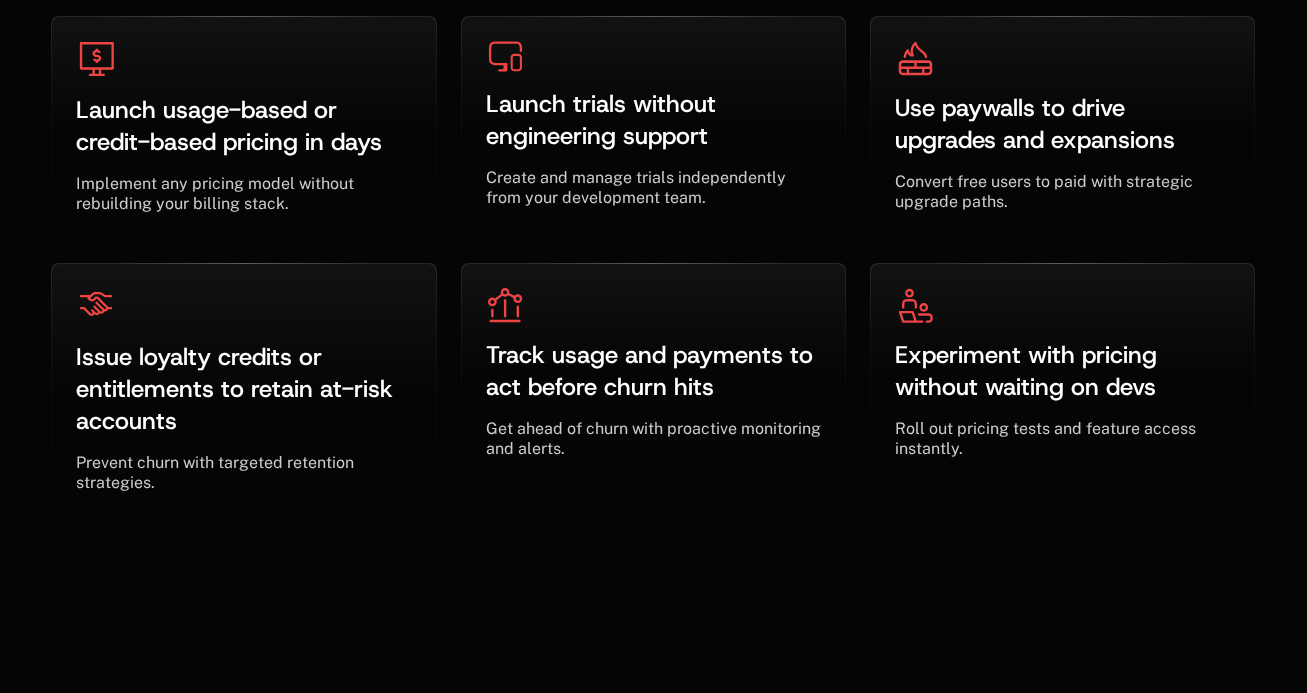 scroll, scrollTop: 6504, scrollLeft: 0, axis: vertical 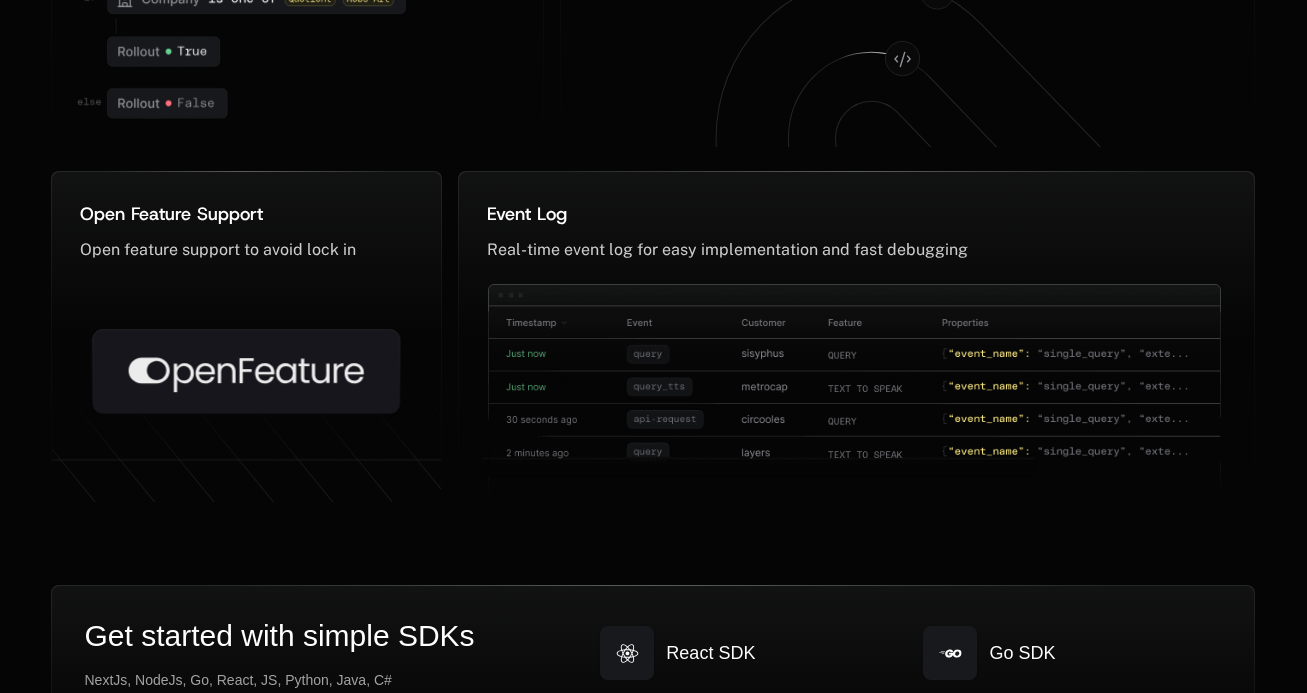 click 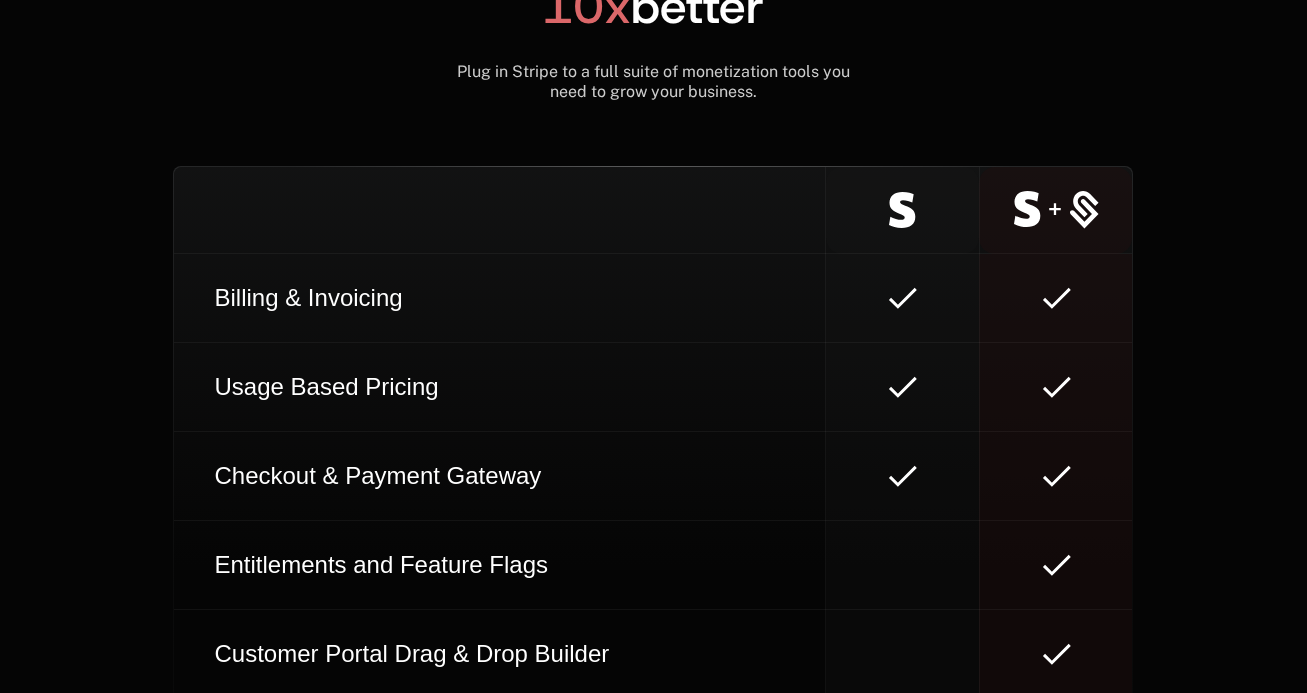 scroll, scrollTop: 11488, scrollLeft: 0, axis: vertical 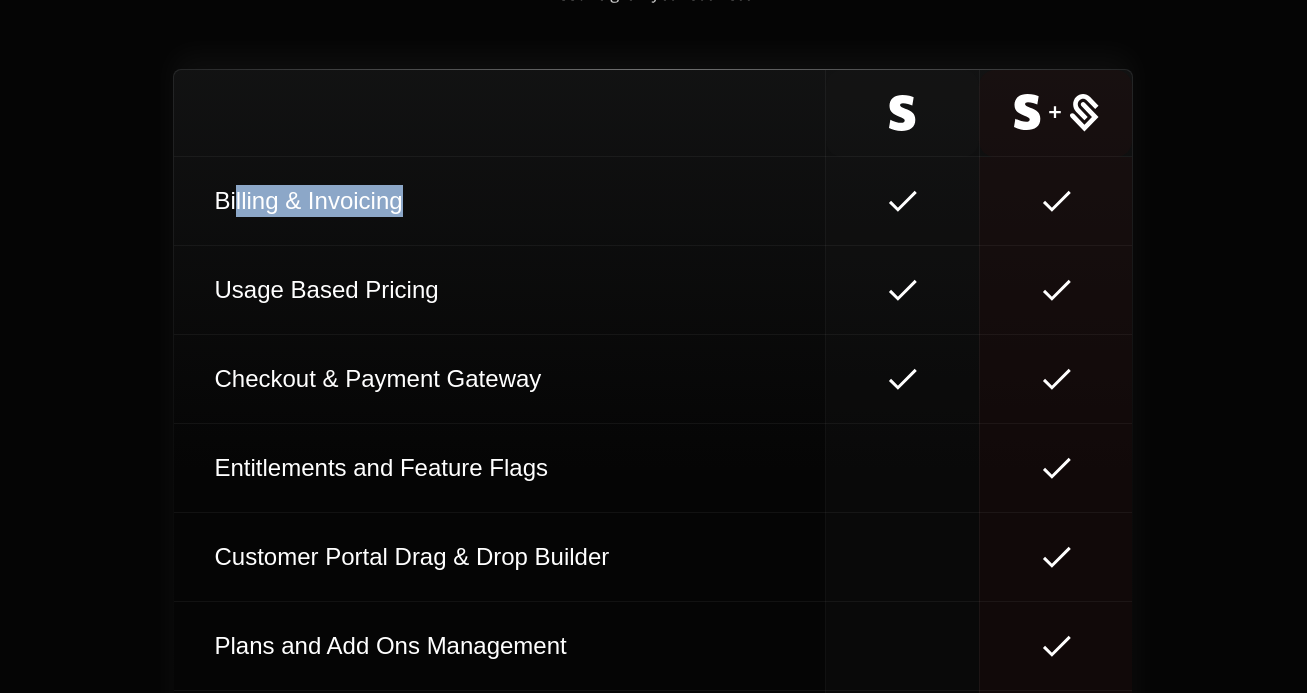 drag, startPoint x: 237, startPoint y: 189, endPoint x: 506, endPoint y: 190, distance: 269.00186 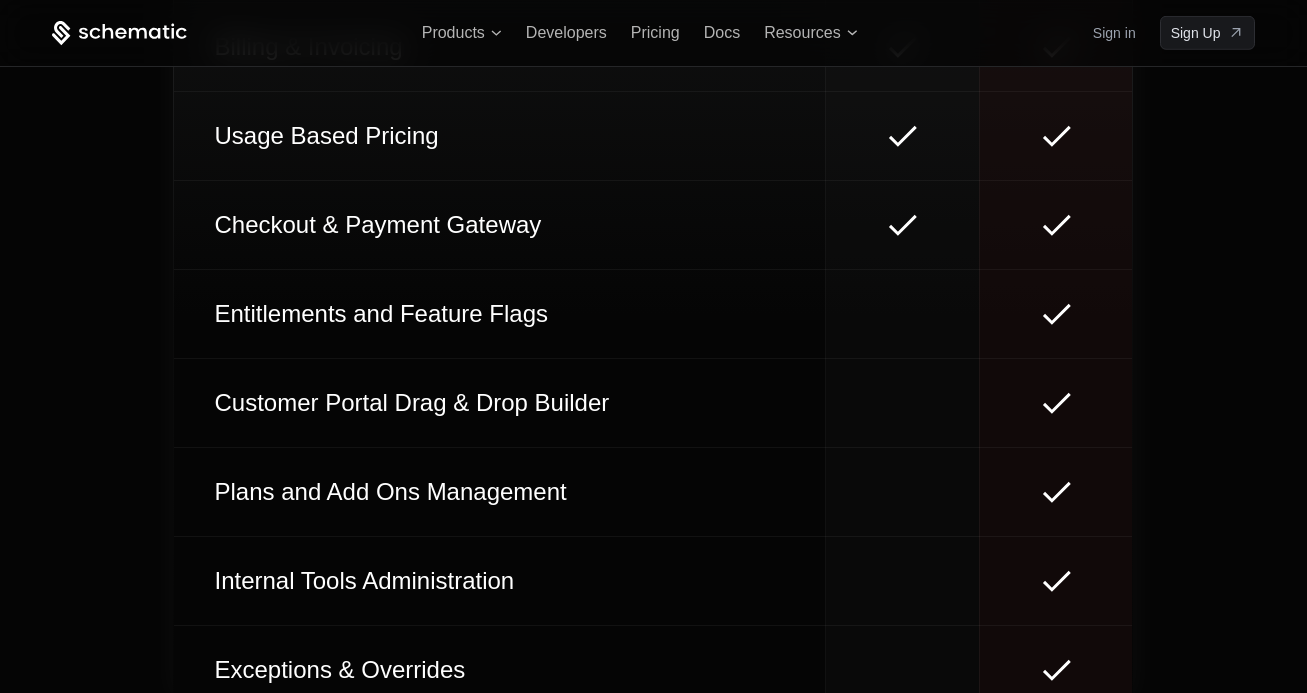 scroll, scrollTop: 11437, scrollLeft: 0, axis: vertical 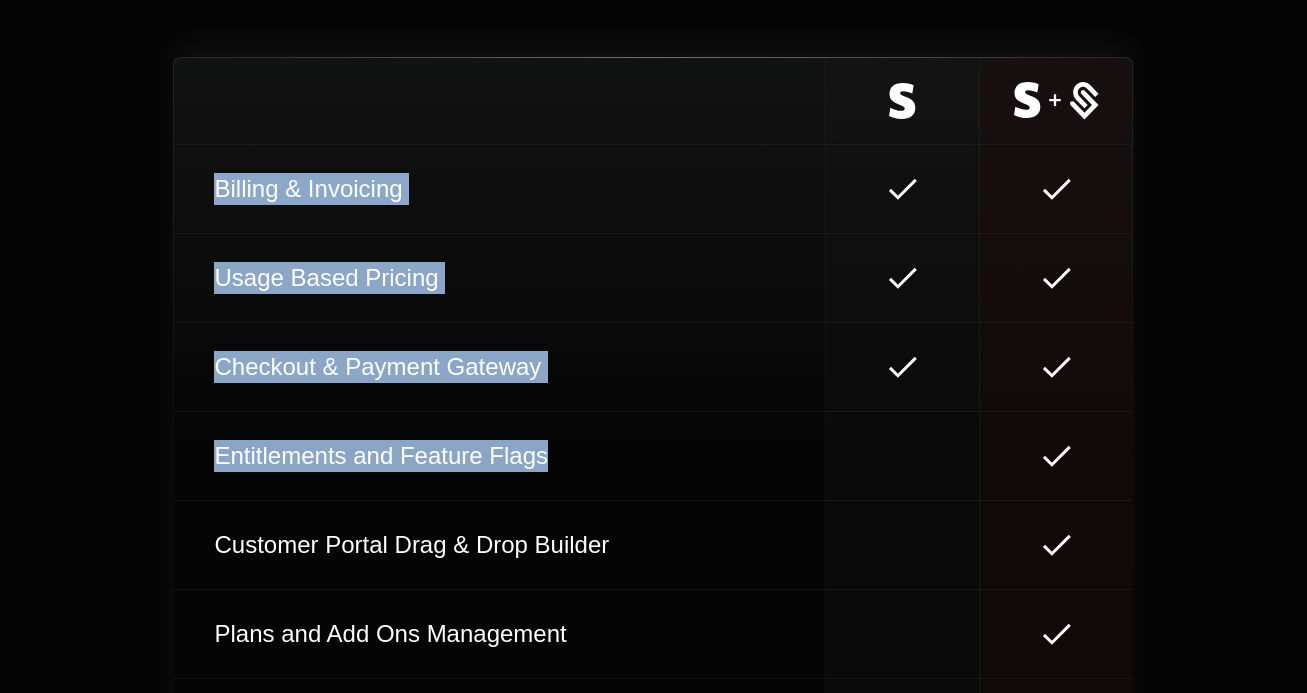 drag, startPoint x: 245, startPoint y: 146, endPoint x: 978, endPoint y: 415, distance: 780.80084 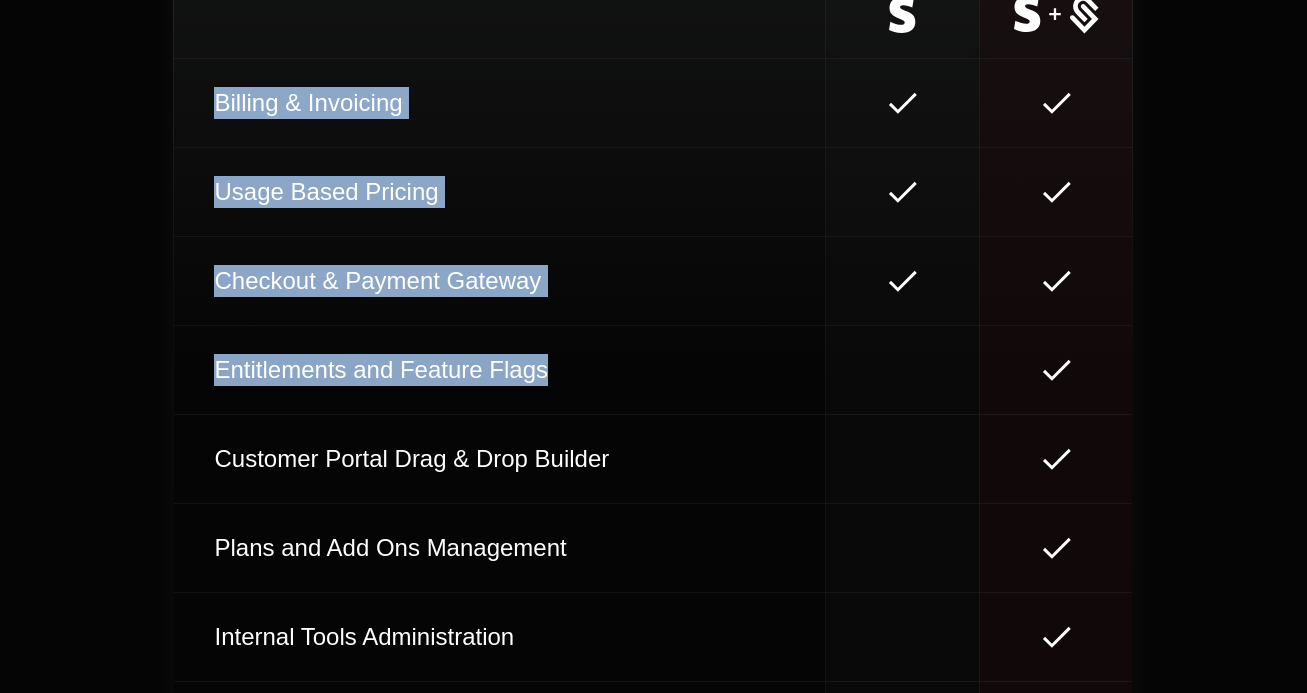 scroll, scrollTop: 11786, scrollLeft: 0, axis: vertical 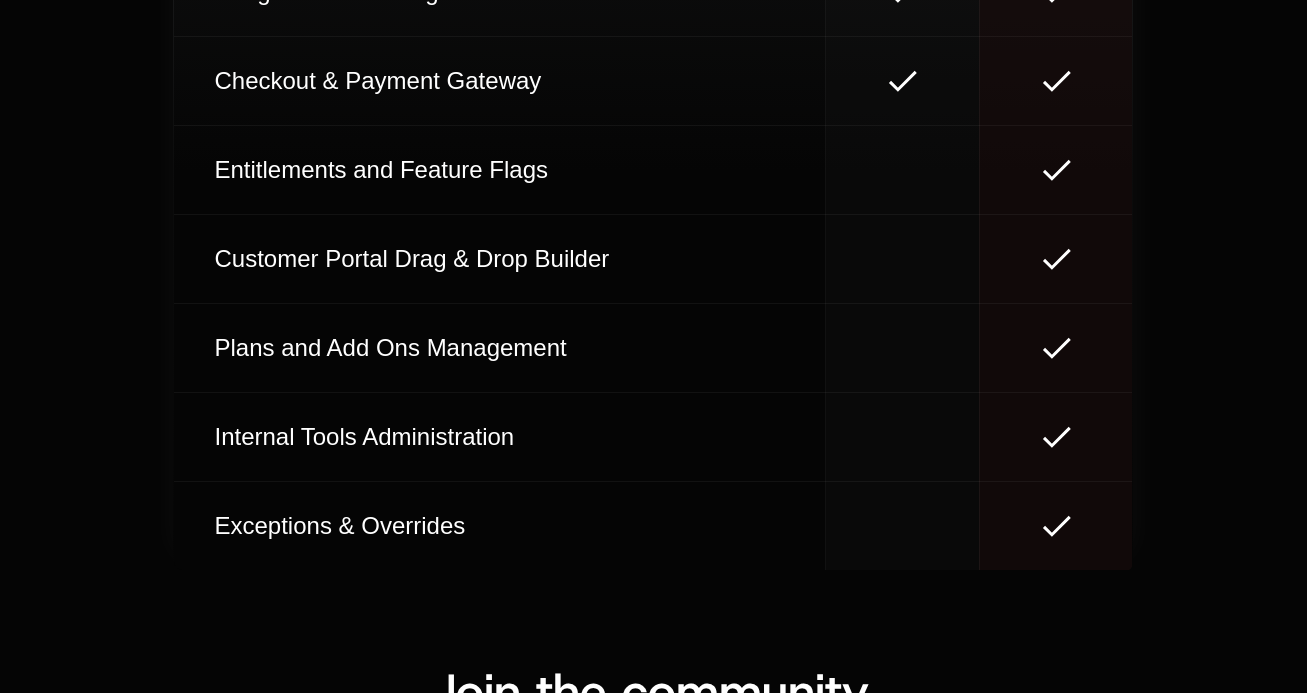 click on "Internal Tools Administration" at bounding box center (499, 437) 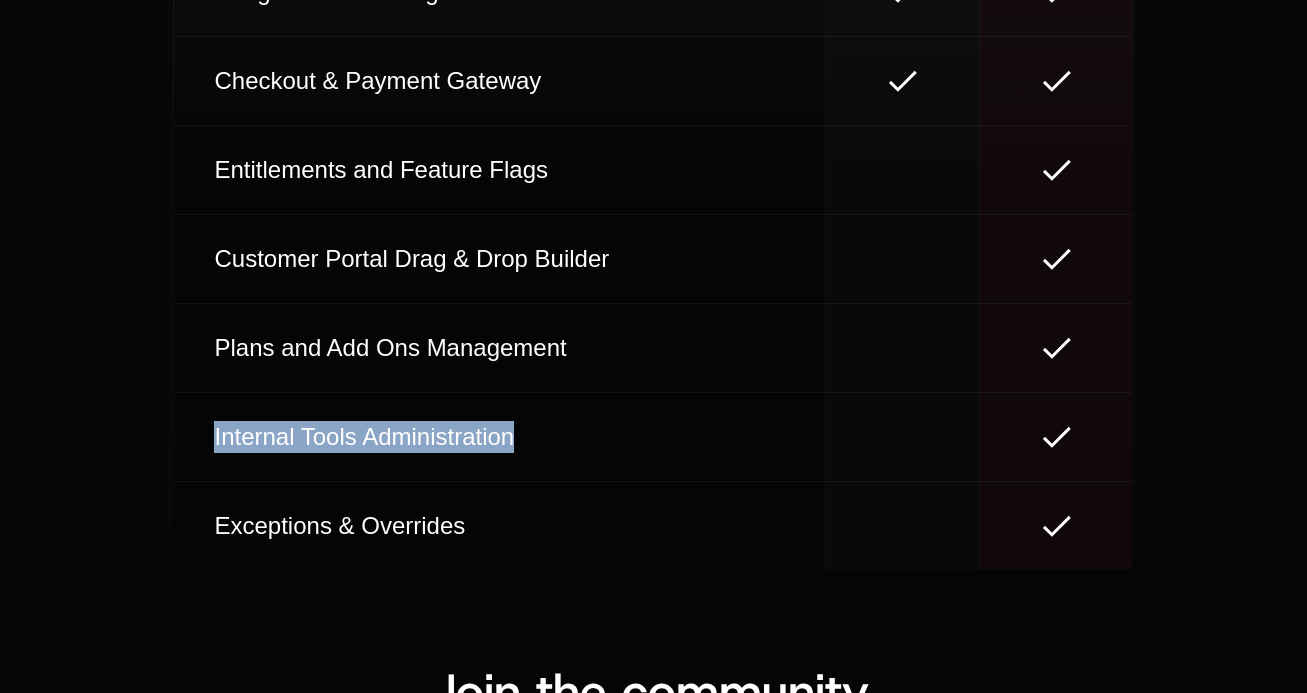drag, startPoint x: 198, startPoint y: 421, endPoint x: 595, endPoint y: 430, distance: 397.102 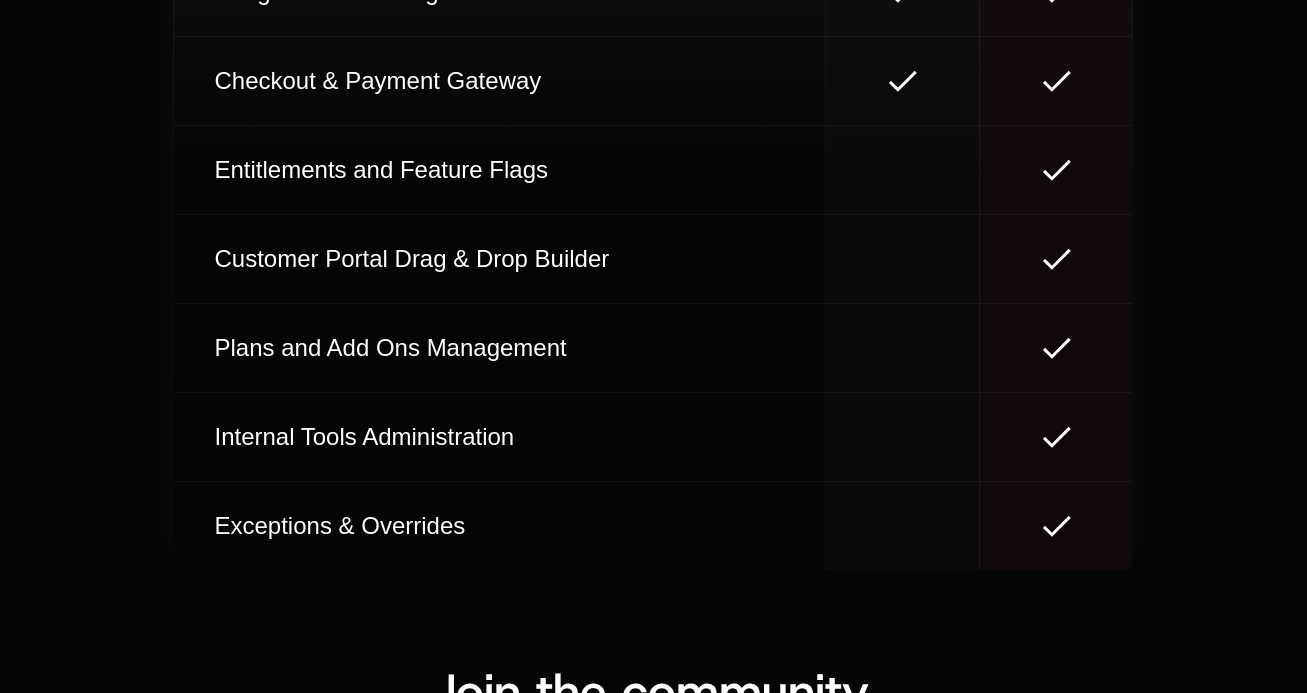 click on "Exceptions & Overrides" at bounding box center [499, 526] 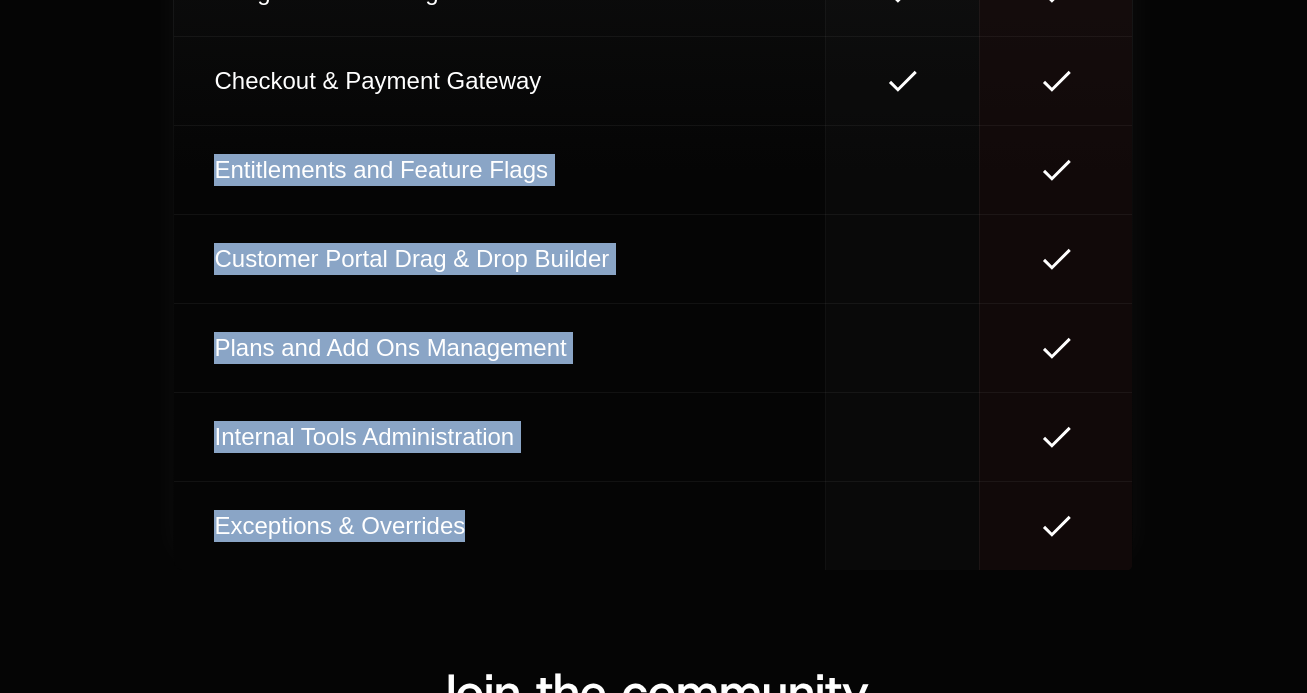 drag, startPoint x: 534, startPoint y: 536, endPoint x: 217, endPoint y: 154, distance: 496.40005 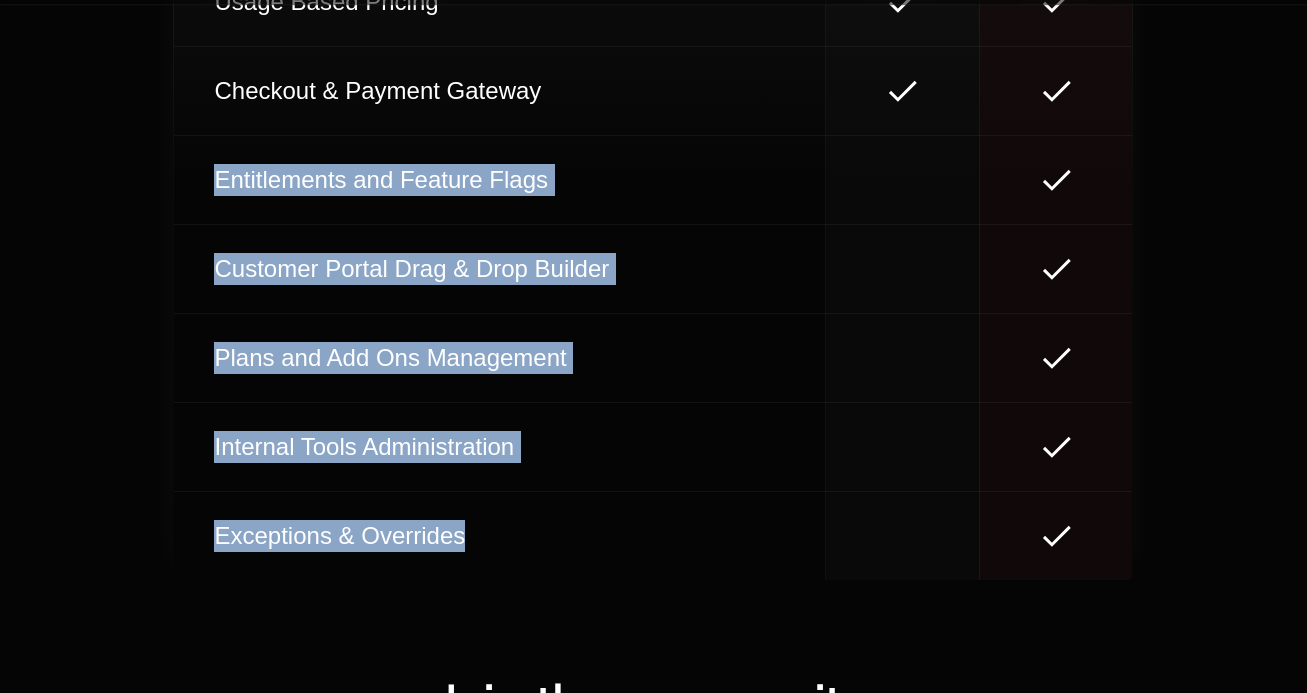 scroll, scrollTop: 11927, scrollLeft: 0, axis: vertical 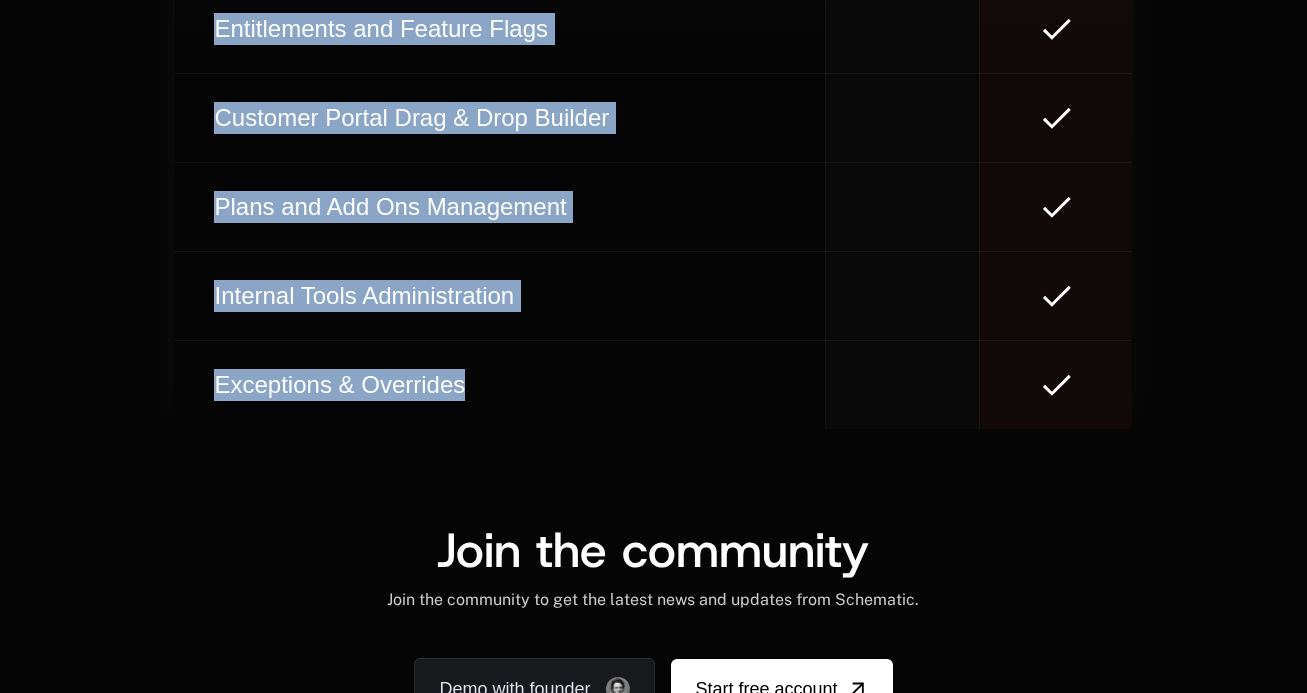 click on "Plans and Add Ons Management" at bounding box center [499, 207] 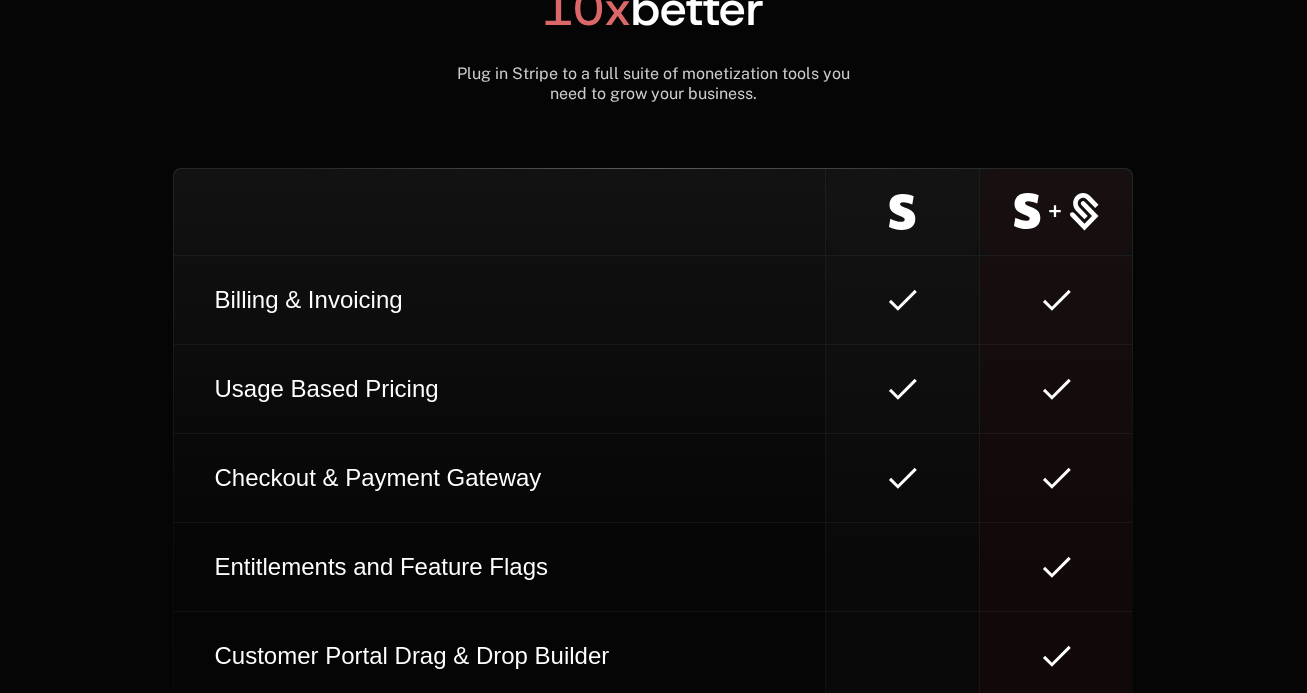 scroll, scrollTop: 11332, scrollLeft: 0, axis: vertical 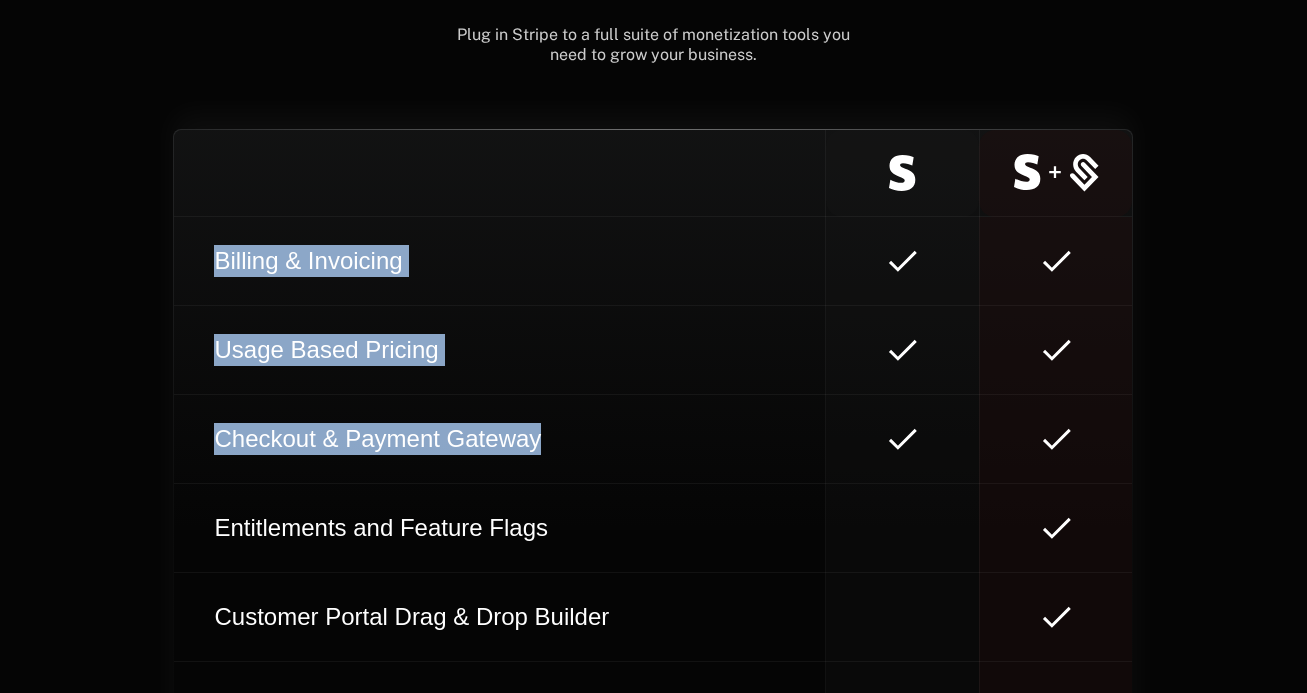 drag, startPoint x: 218, startPoint y: 240, endPoint x: 557, endPoint y: 460, distance: 404.12994 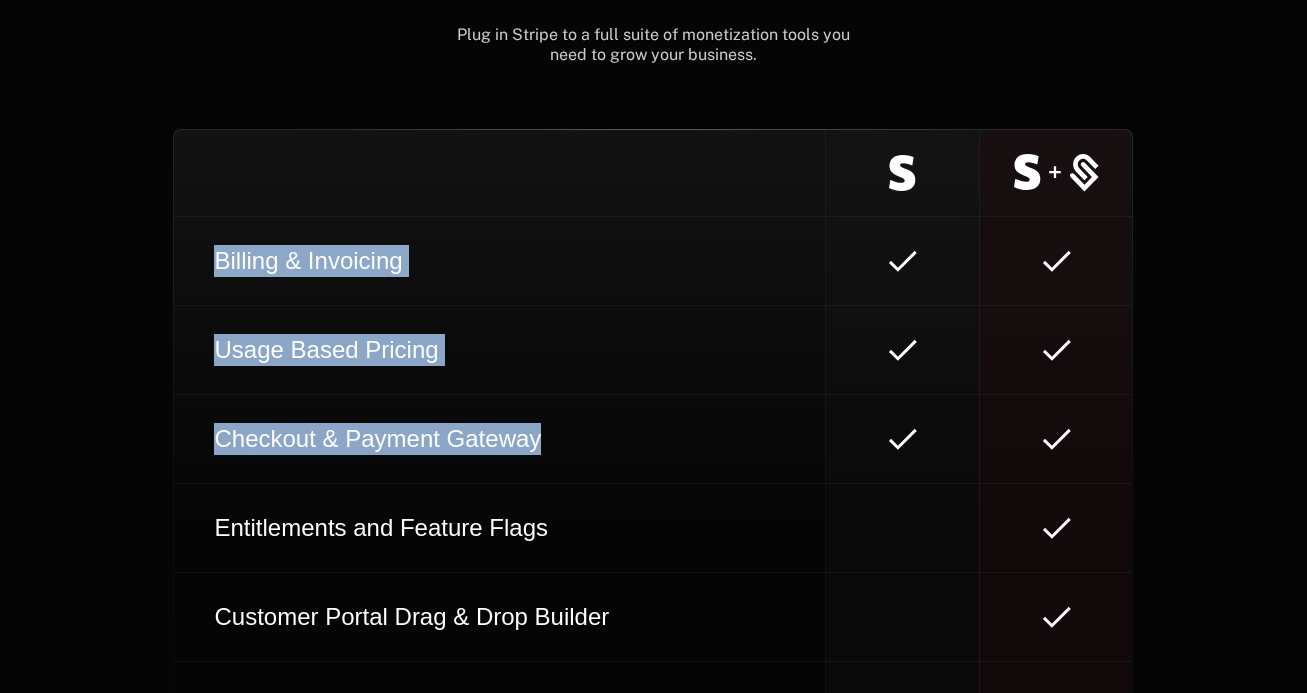 drag, startPoint x: 578, startPoint y: 453, endPoint x: 131, endPoint y: 258, distance: 487.68228 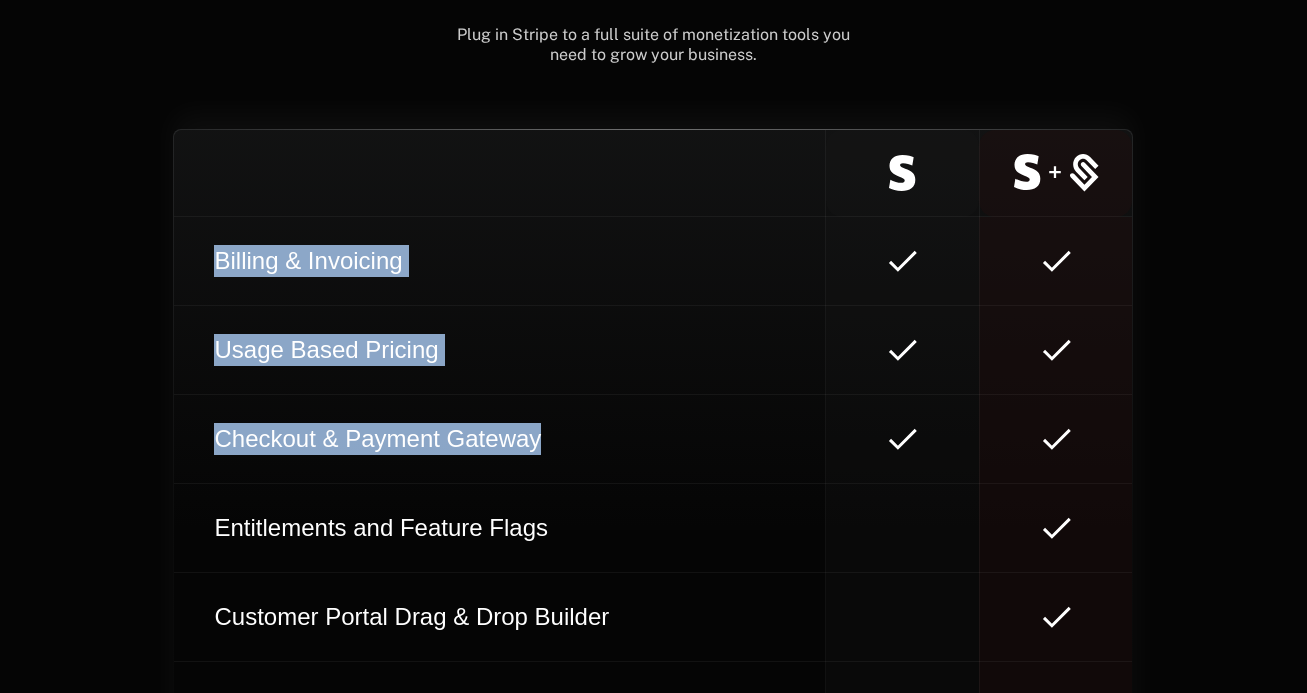 scroll, scrollTop: 11557, scrollLeft: 0, axis: vertical 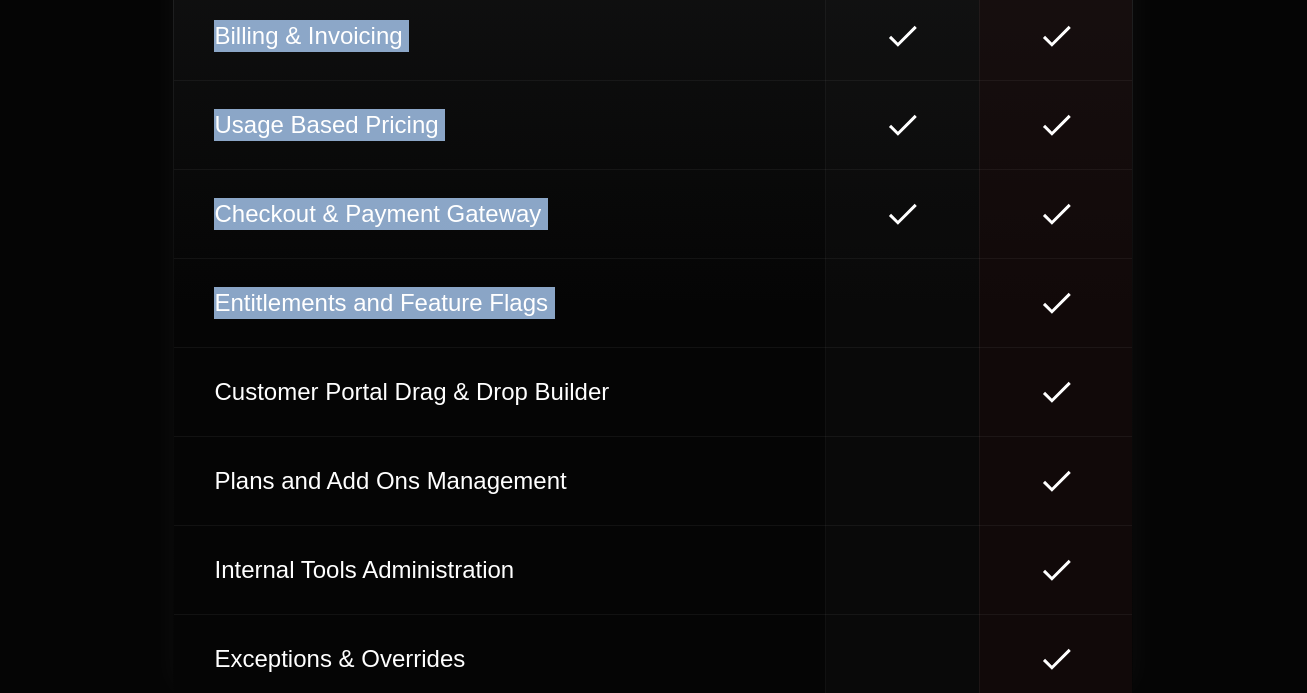 drag, startPoint x: 142, startPoint y: 270, endPoint x: 725, endPoint y: 354, distance: 589.0204 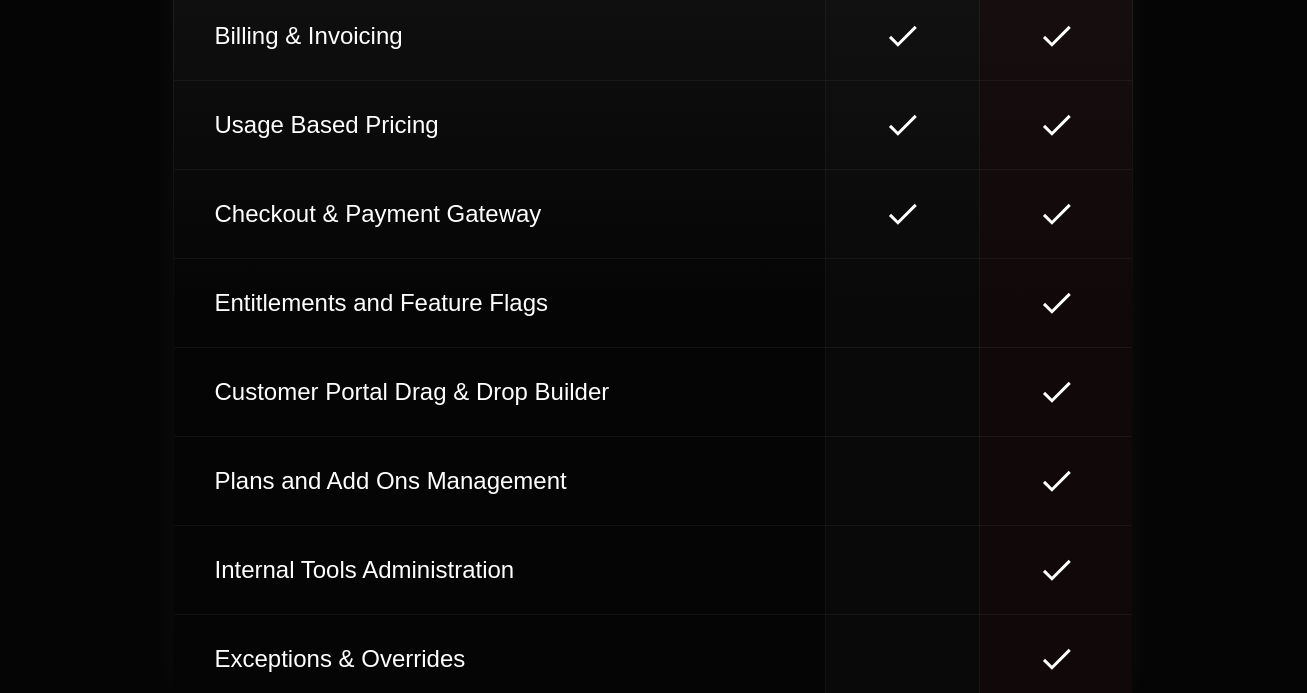 click on "Entitlements and Feature Flags" at bounding box center (499, 303) 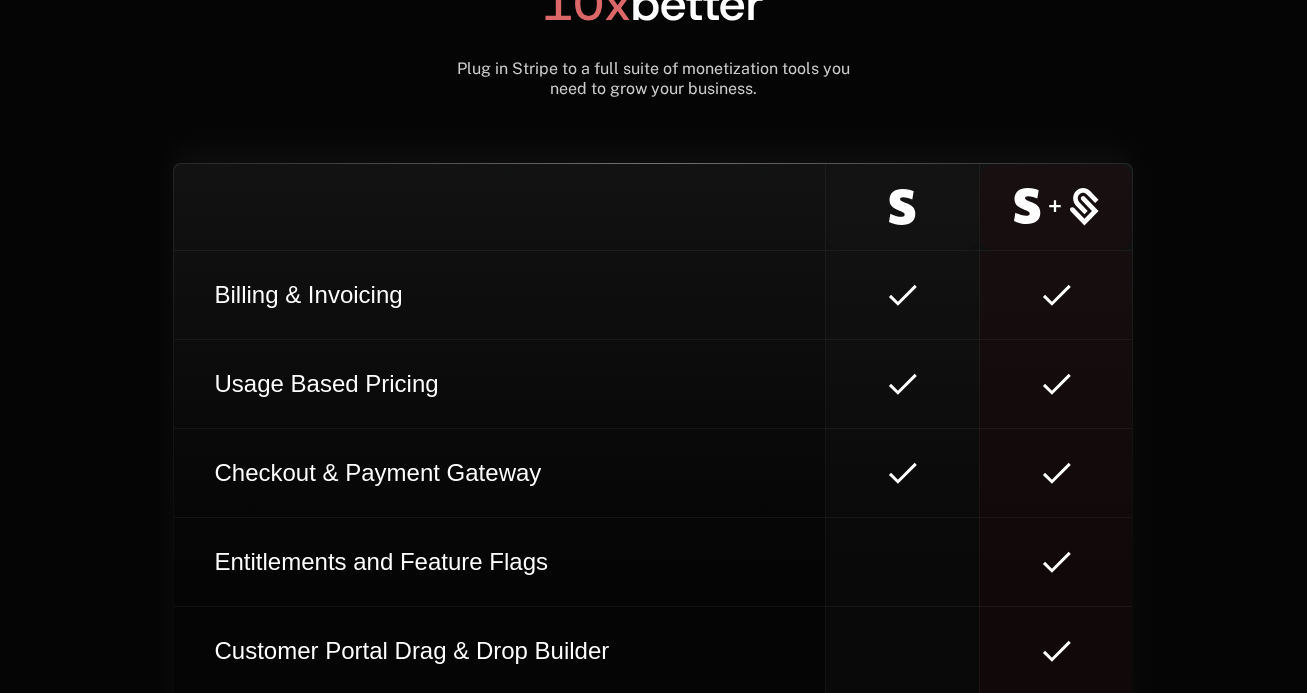 scroll, scrollTop: 11151, scrollLeft: 0, axis: vertical 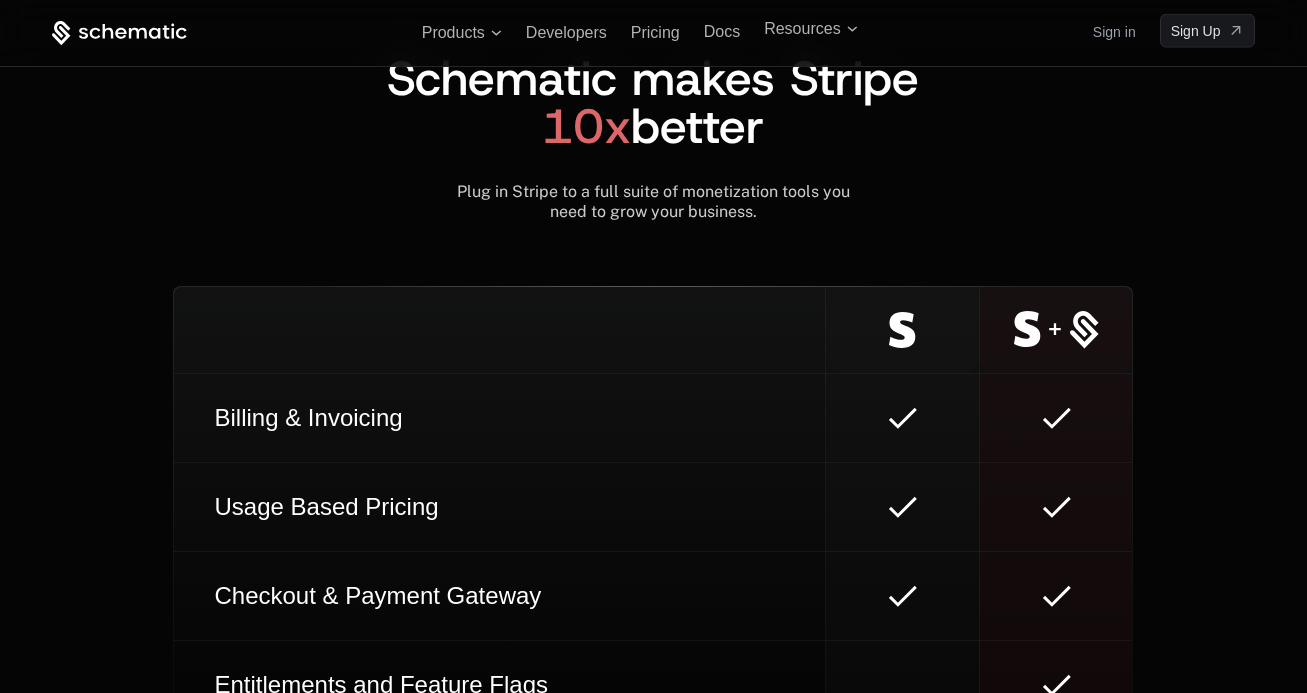 click on "Schematic makes Stripe  10x  better" at bounding box center [653, 102] 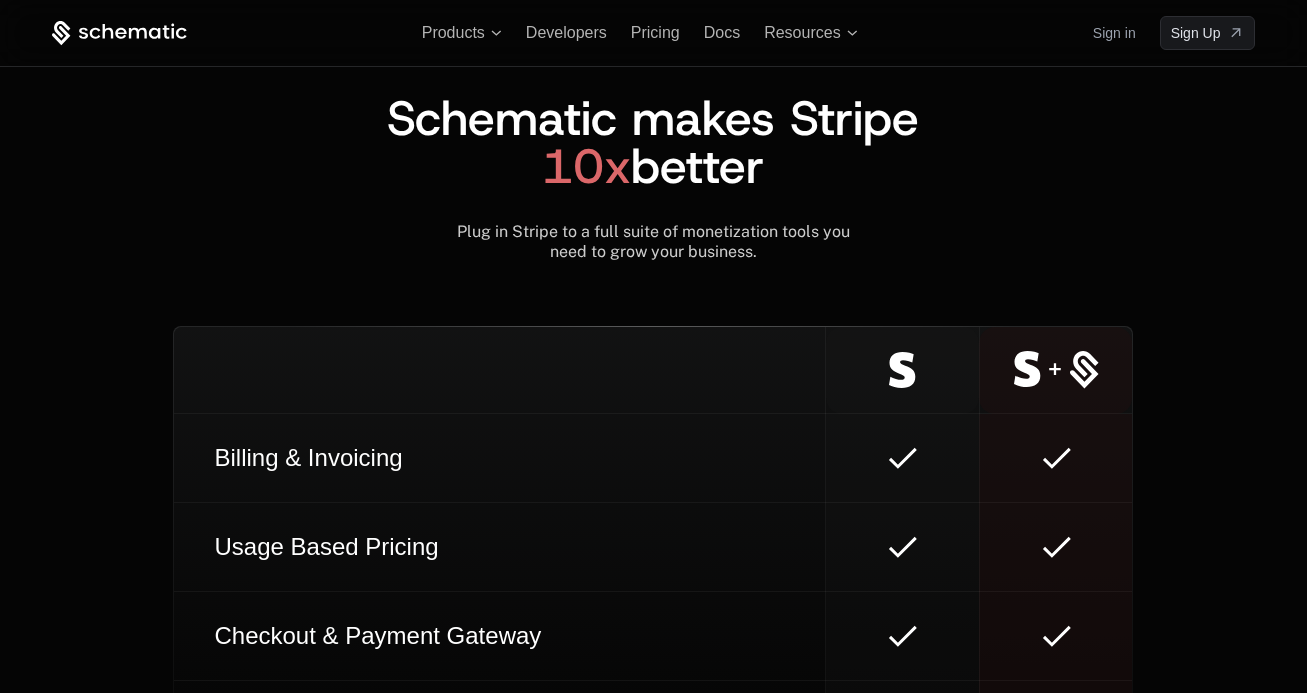scroll, scrollTop: 11110, scrollLeft: 0, axis: vertical 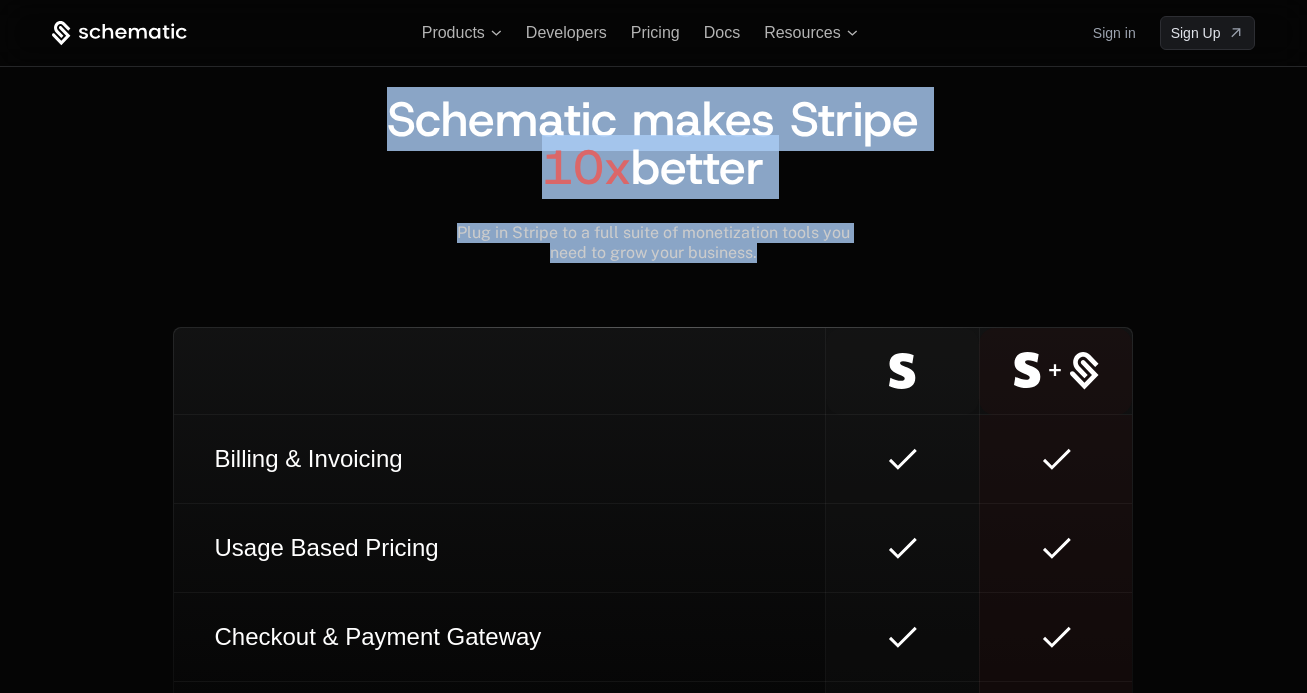 drag, startPoint x: 346, startPoint y: 67, endPoint x: 927, endPoint y: 292, distance: 623.0457 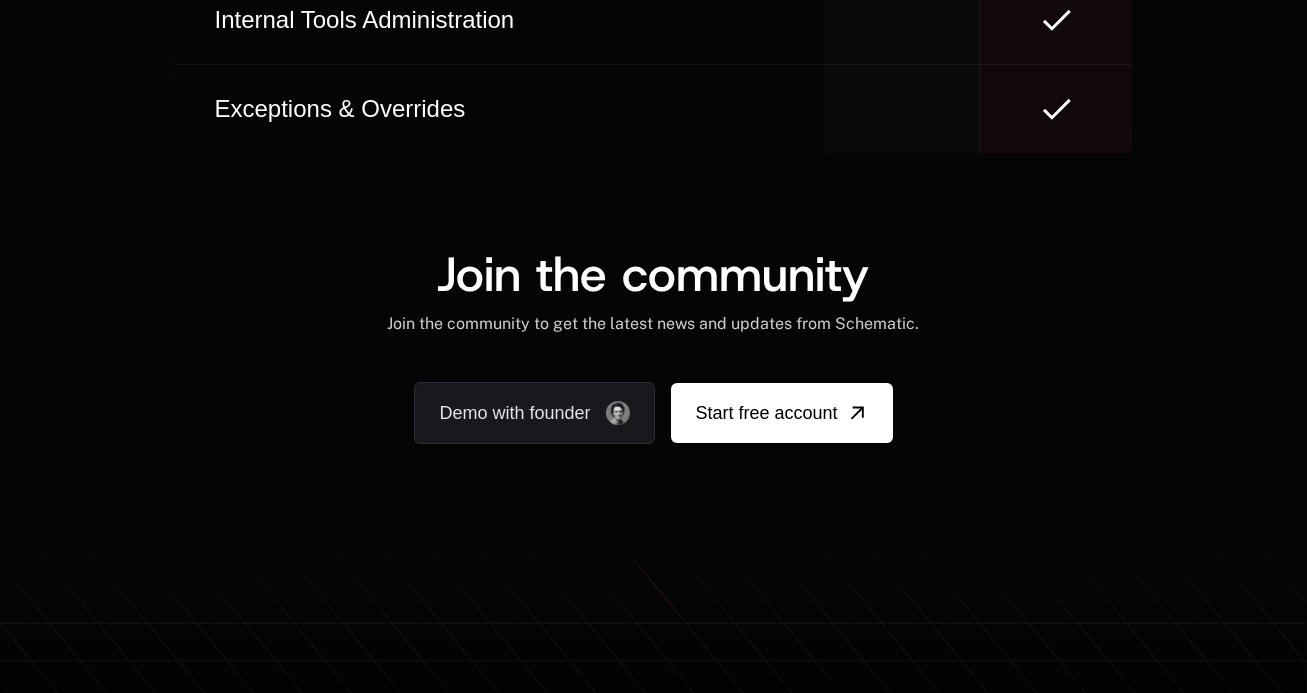 scroll, scrollTop: 12220, scrollLeft: 0, axis: vertical 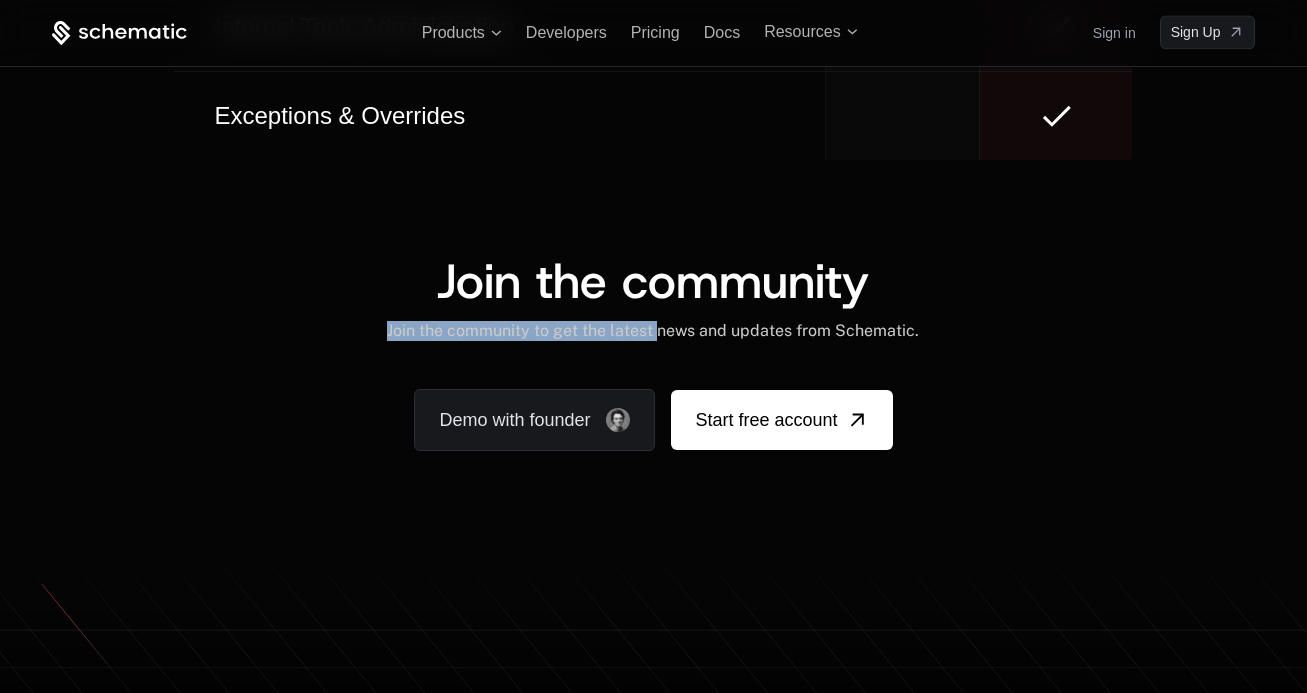 drag, startPoint x: 368, startPoint y: 322, endPoint x: 1054, endPoint y: 322, distance: 686 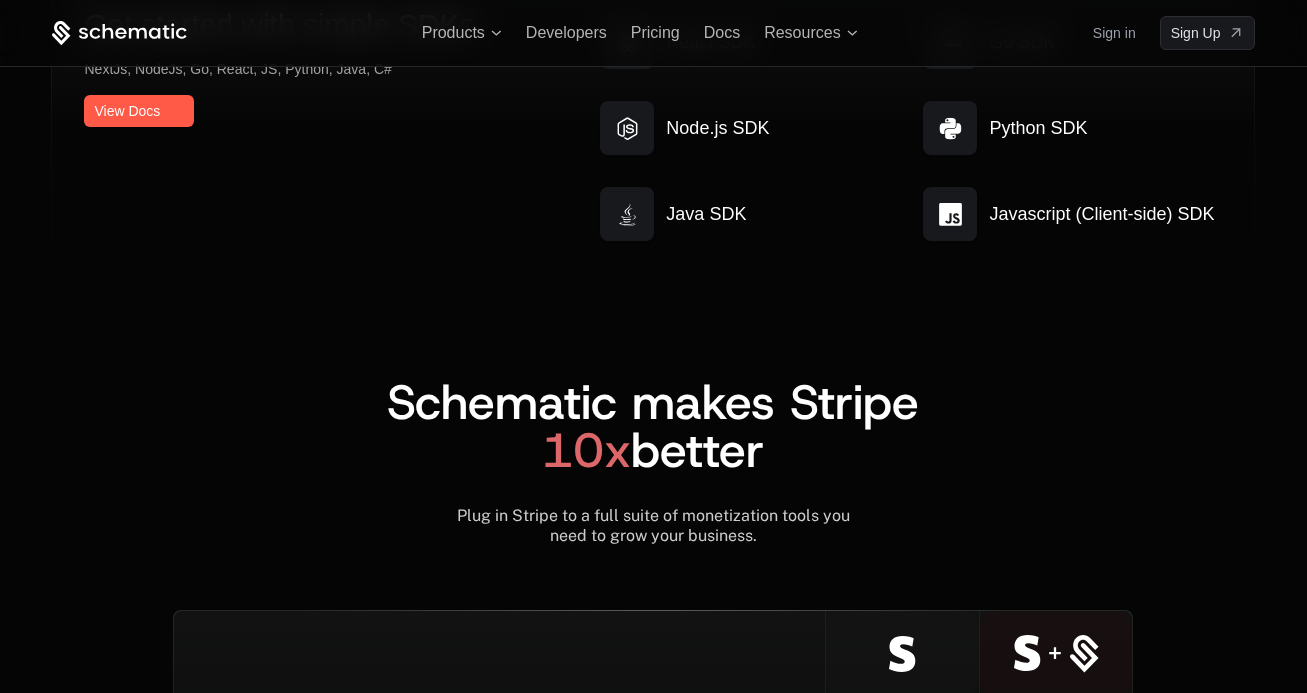 scroll, scrollTop: 10875, scrollLeft: 0, axis: vertical 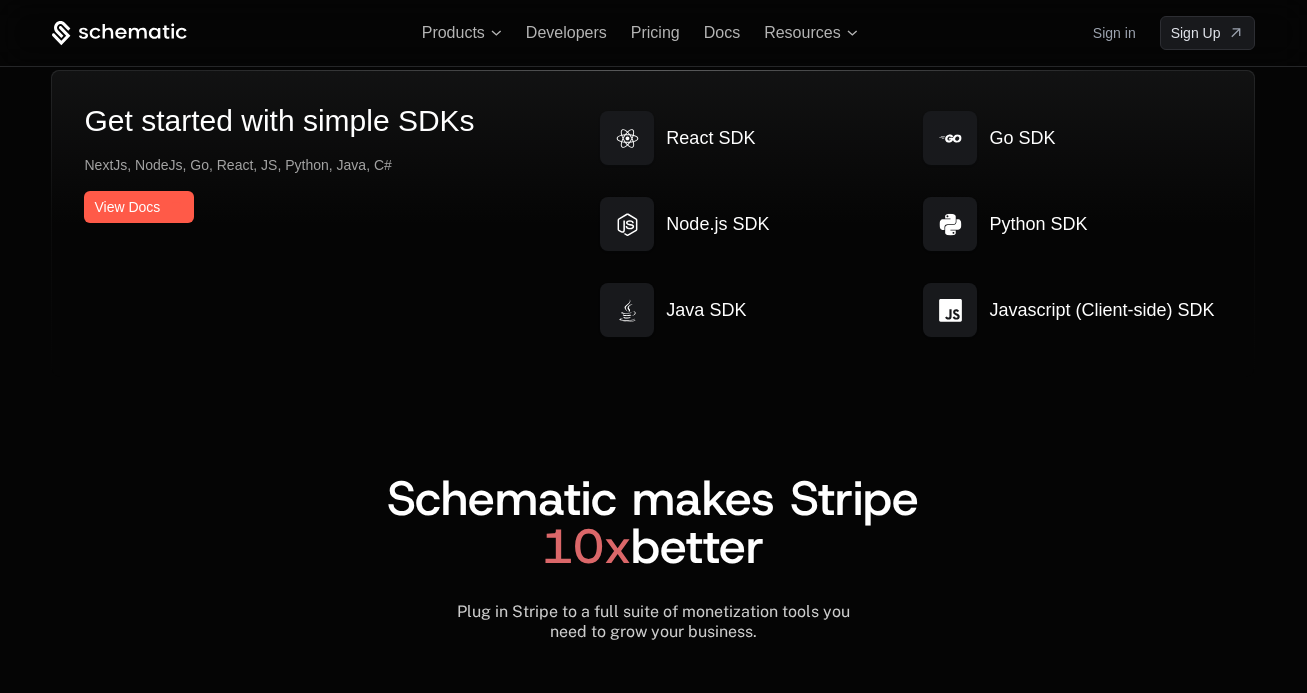 drag, startPoint x: 444, startPoint y: 586, endPoint x: 824, endPoint y: 630, distance: 382.53888 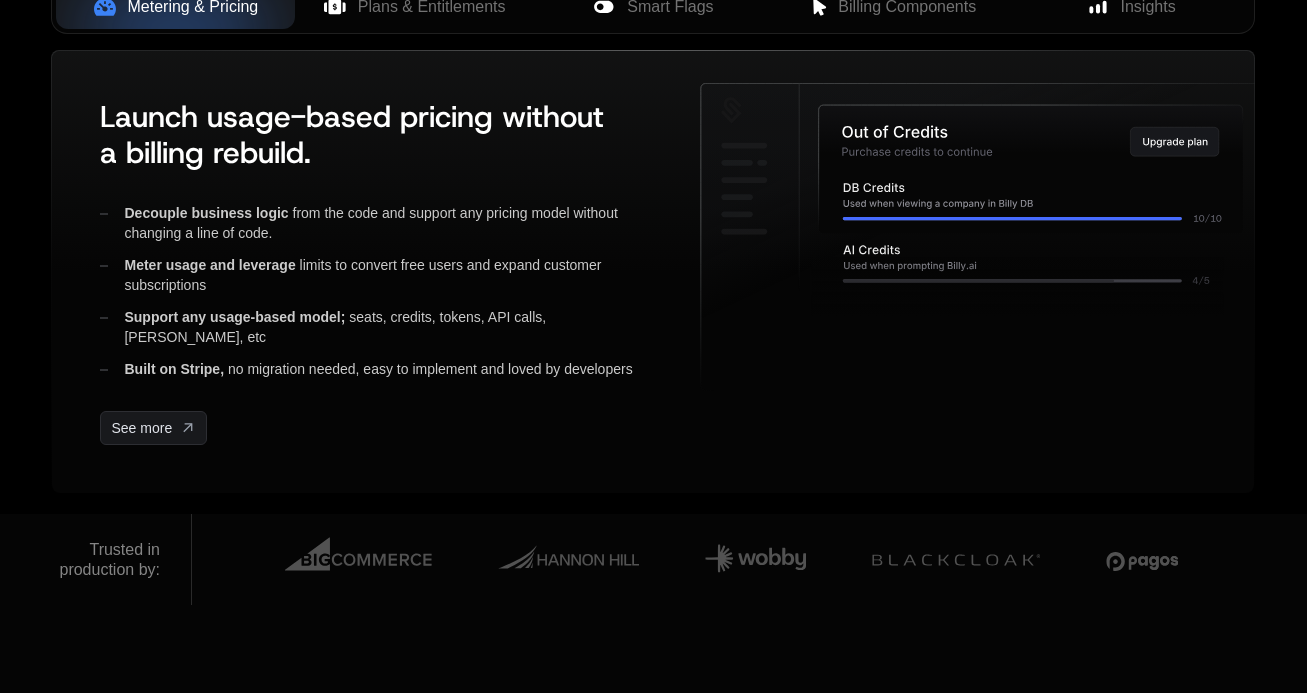 scroll, scrollTop: 0, scrollLeft: 0, axis: both 